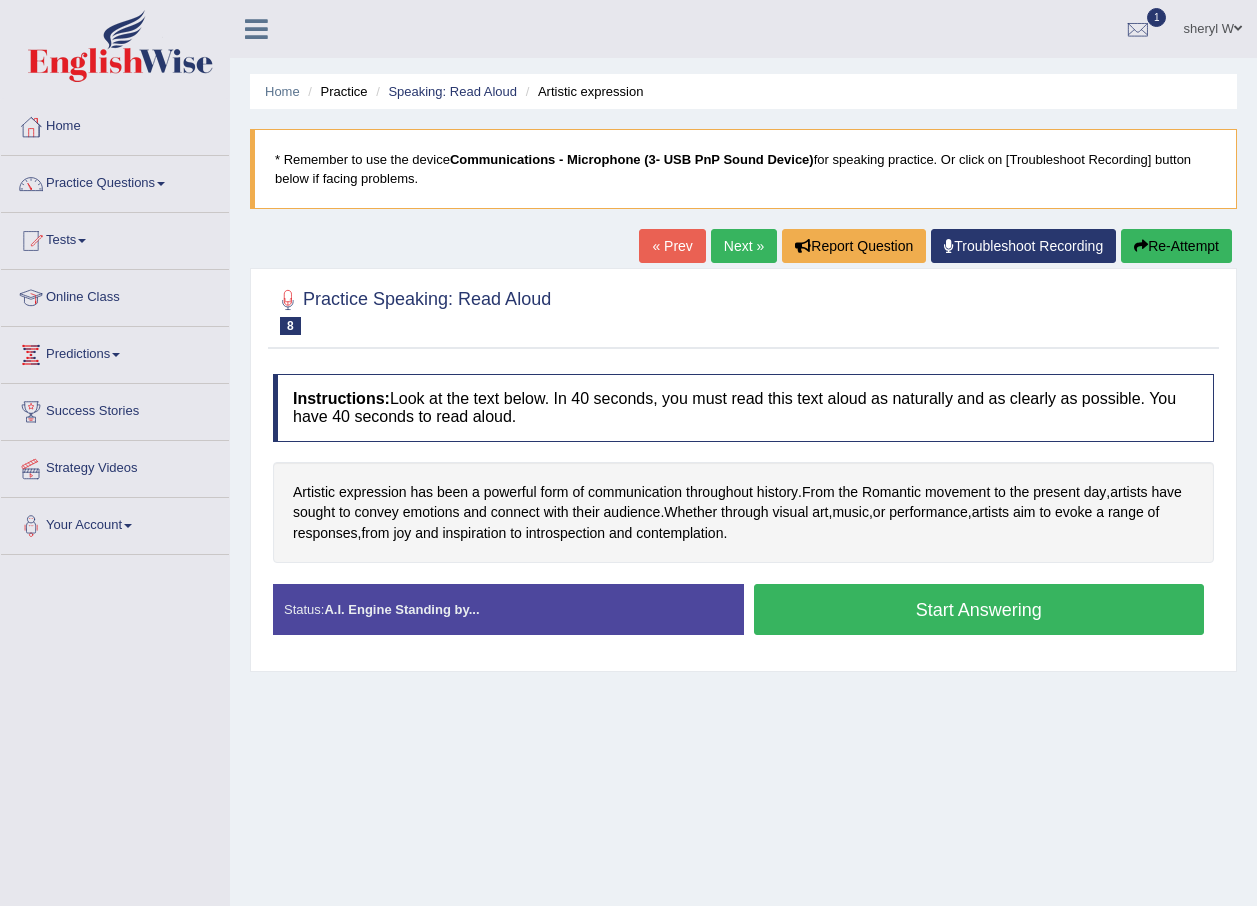 scroll, scrollTop: 0, scrollLeft: 0, axis: both 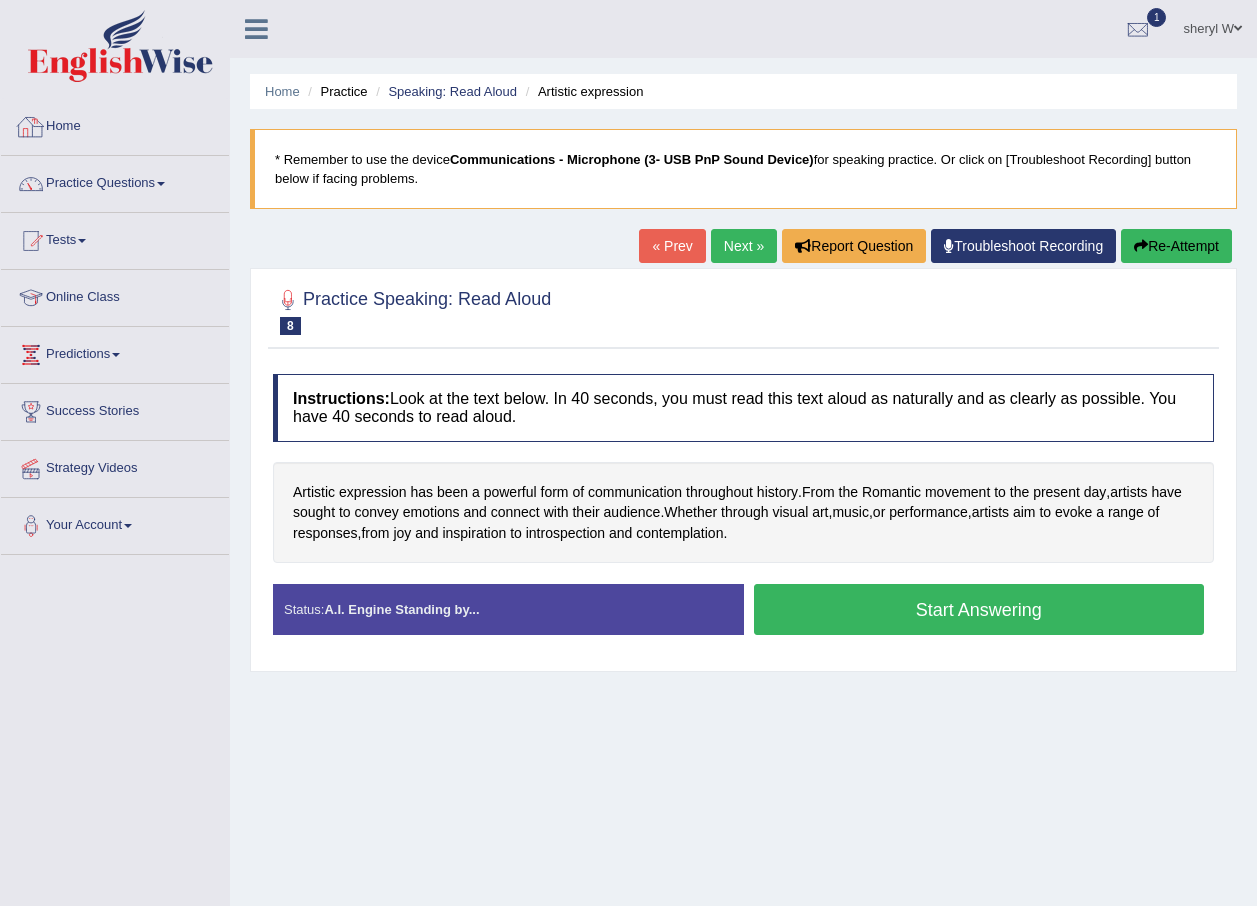 click on "Home" at bounding box center [115, 124] 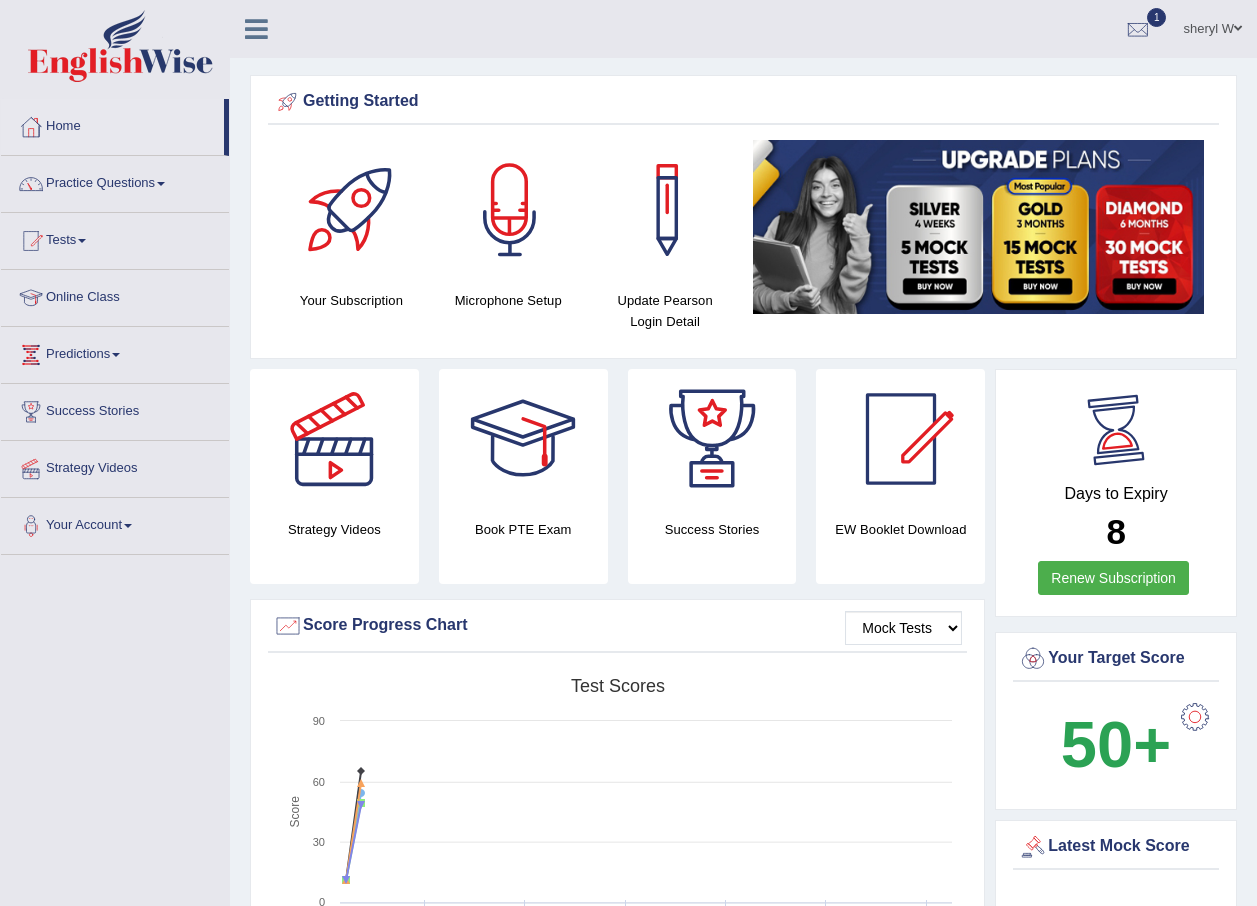 scroll, scrollTop: 0, scrollLeft: 0, axis: both 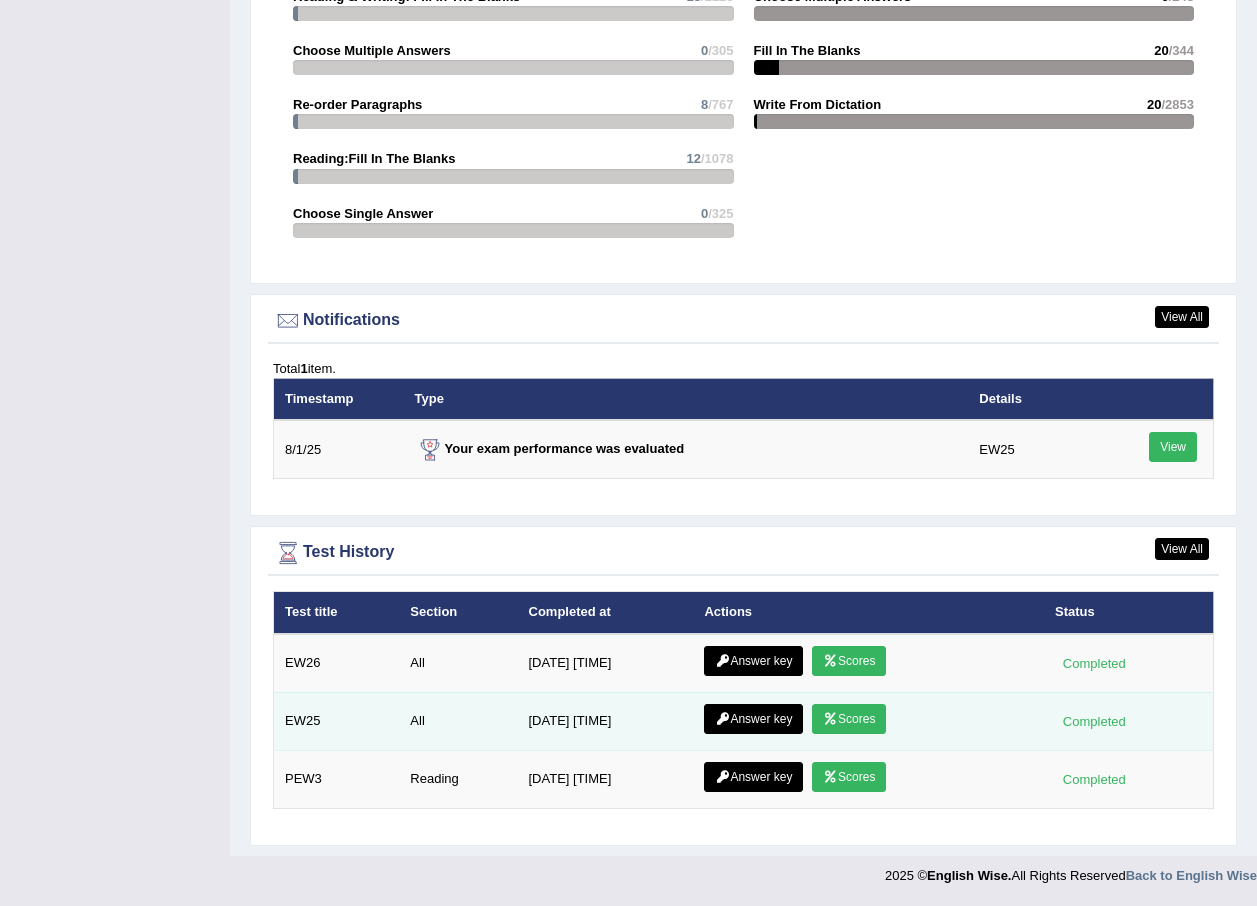 click at bounding box center (722, 719) 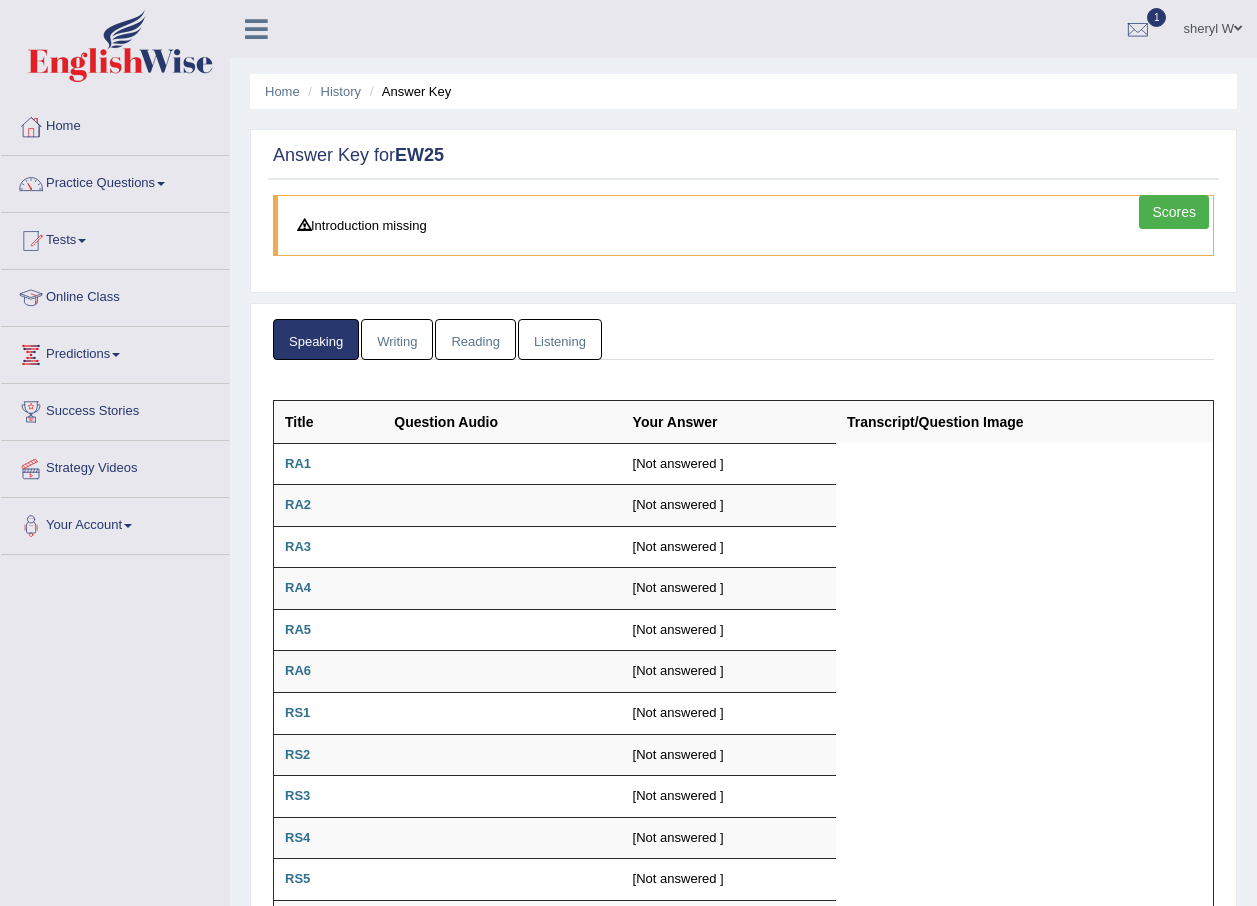 scroll, scrollTop: 0, scrollLeft: 0, axis: both 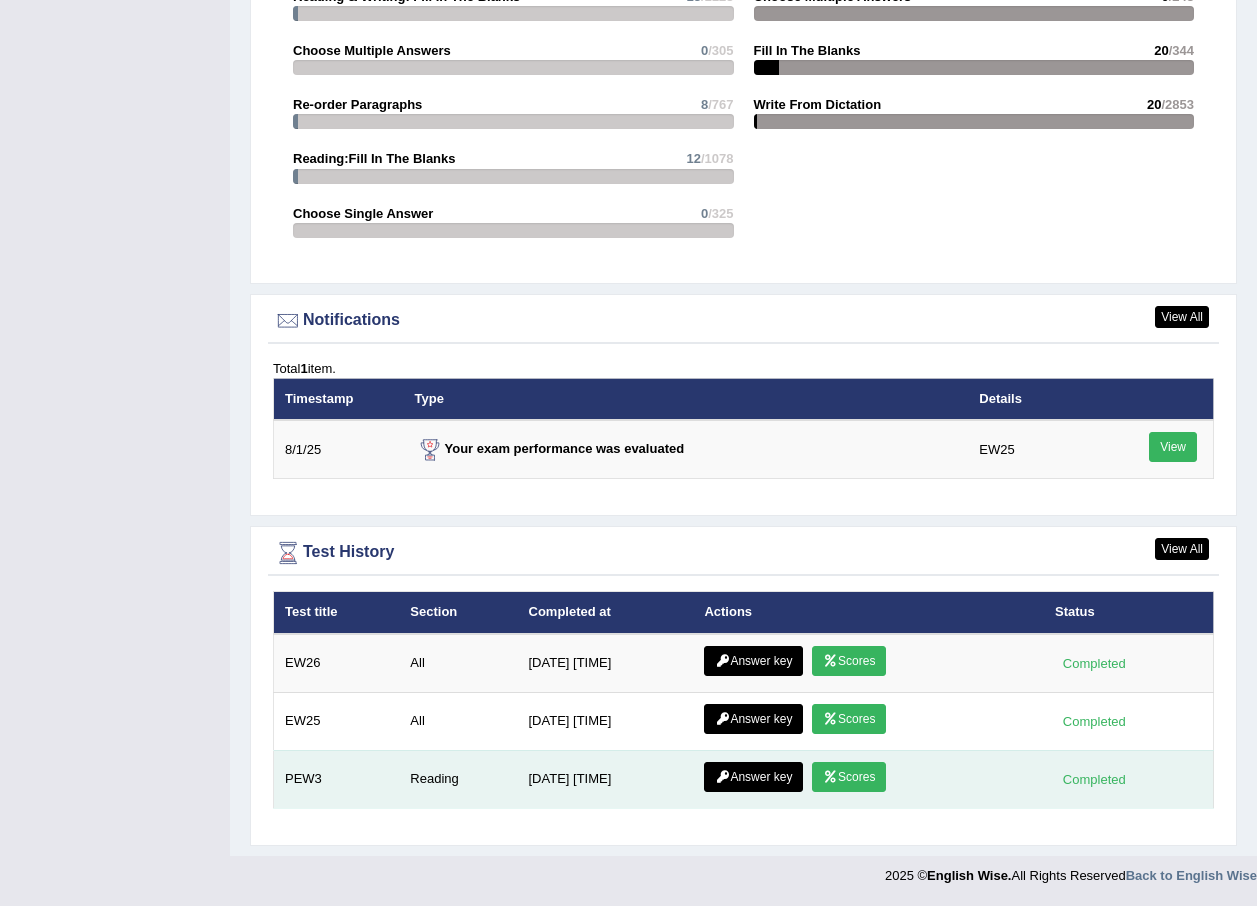 click on "Answer key" at bounding box center (753, 777) 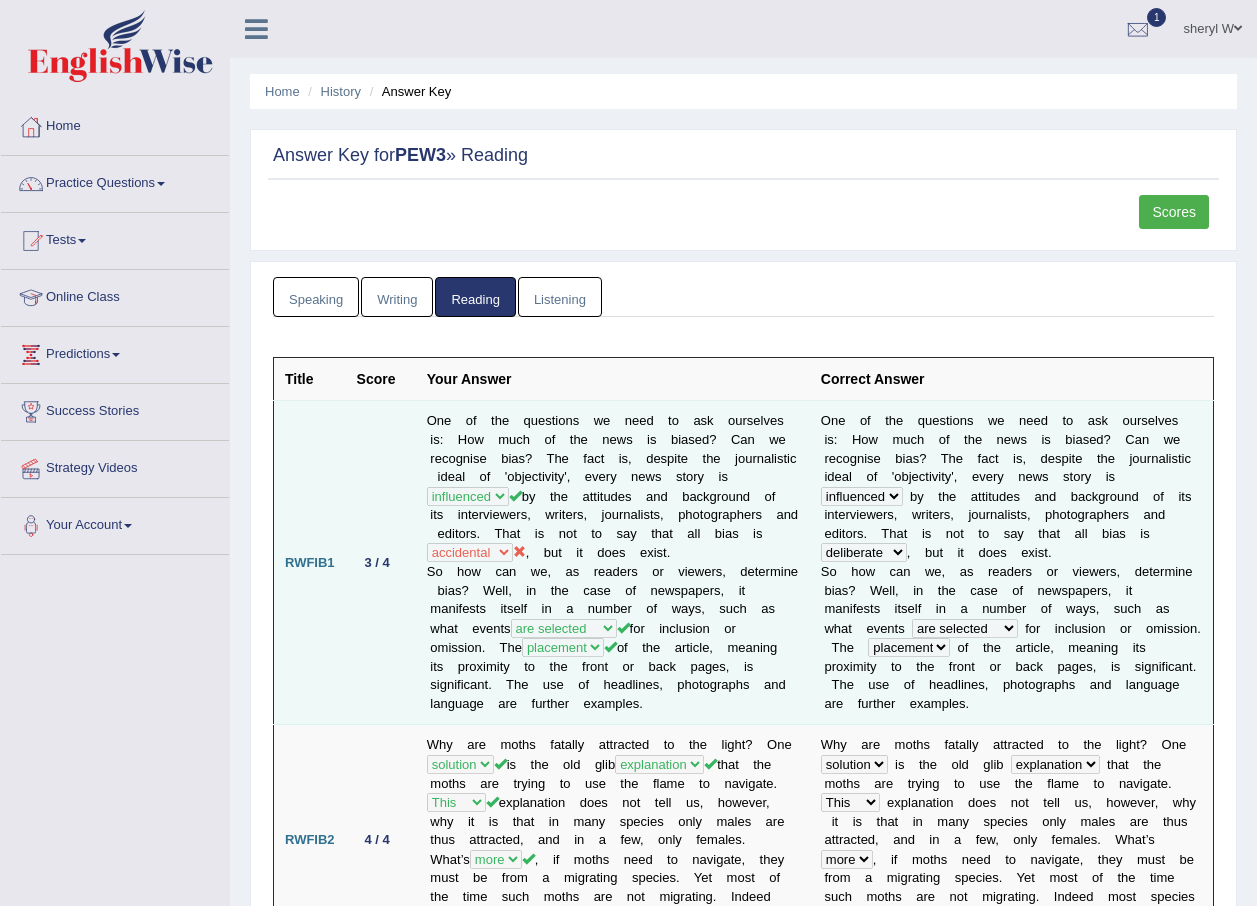 scroll, scrollTop: 0, scrollLeft: 0, axis: both 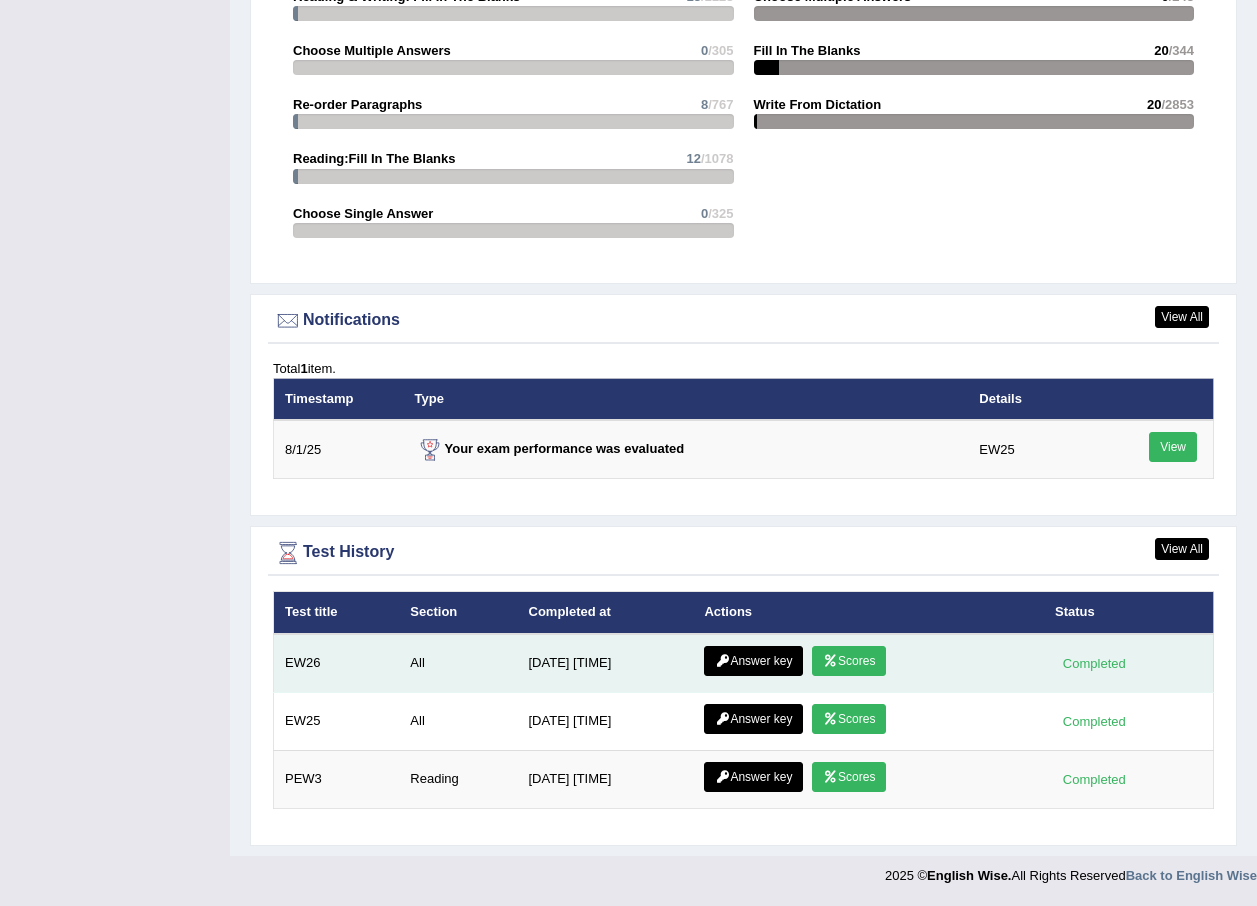 click on "Answer key" at bounding box center (753, 661) 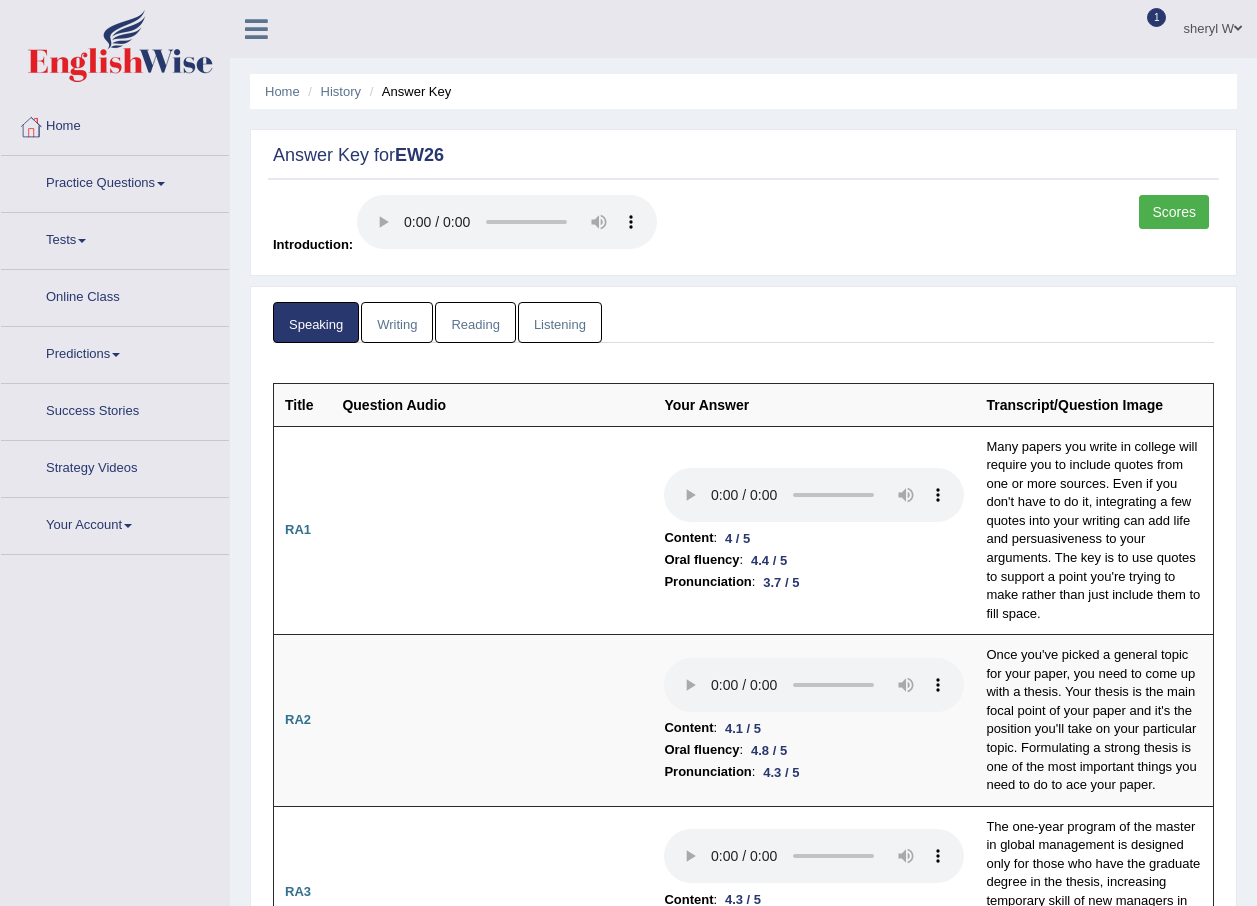 scroll, scrollTop: 0, scrollLeft: 0, axis: both 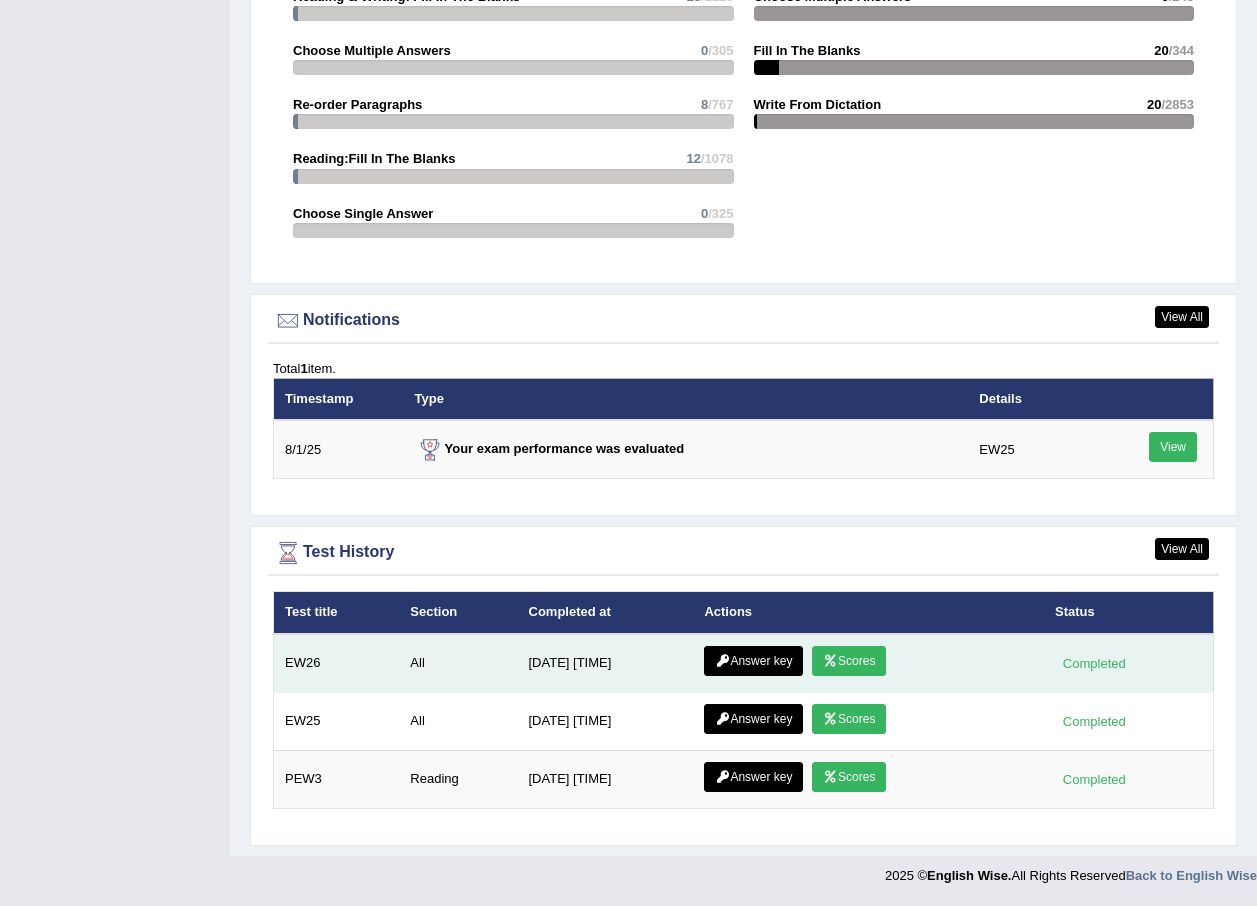 click on "Answer key" at bounding box center [753, 661] 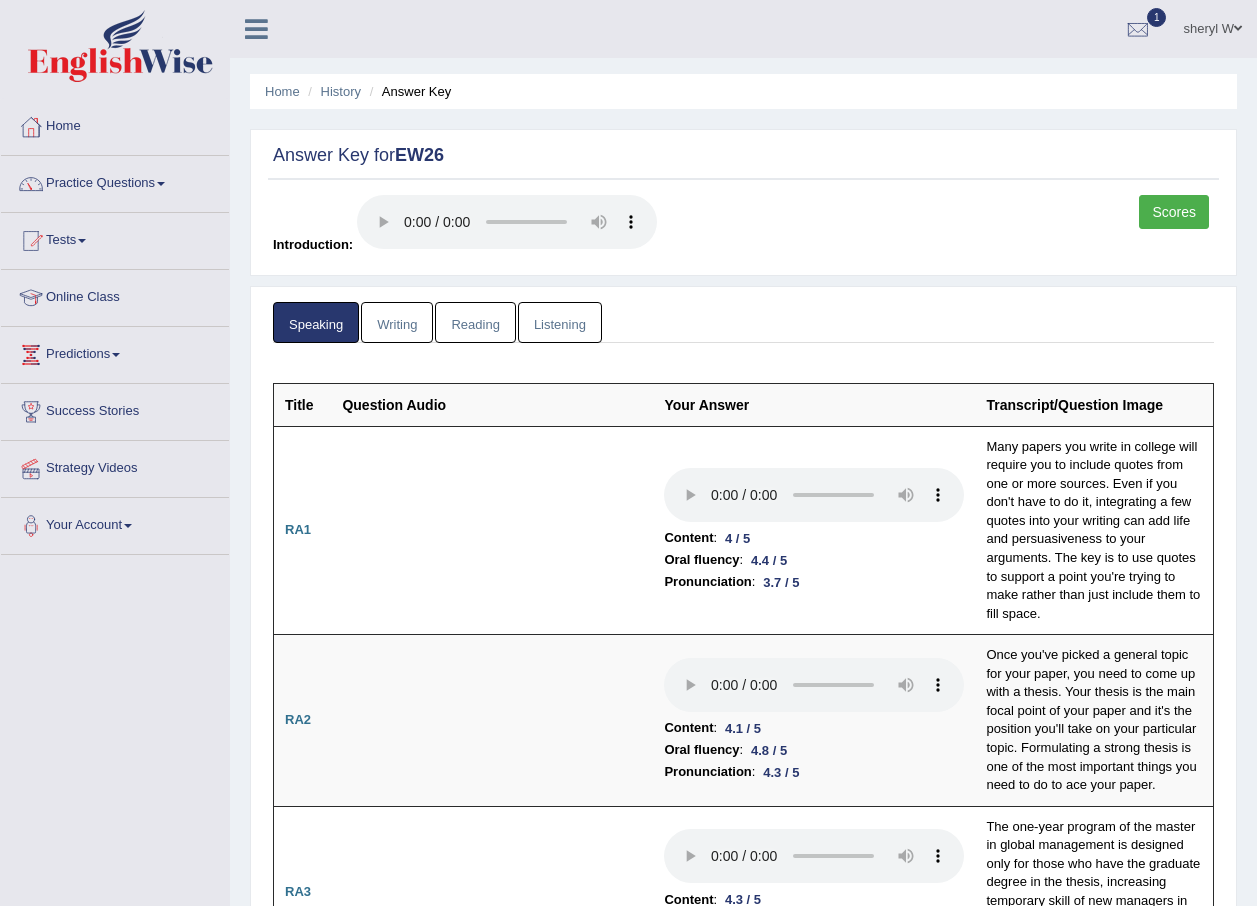 scroll, scrollTop: 0, scrollLeft: 0, axis: both 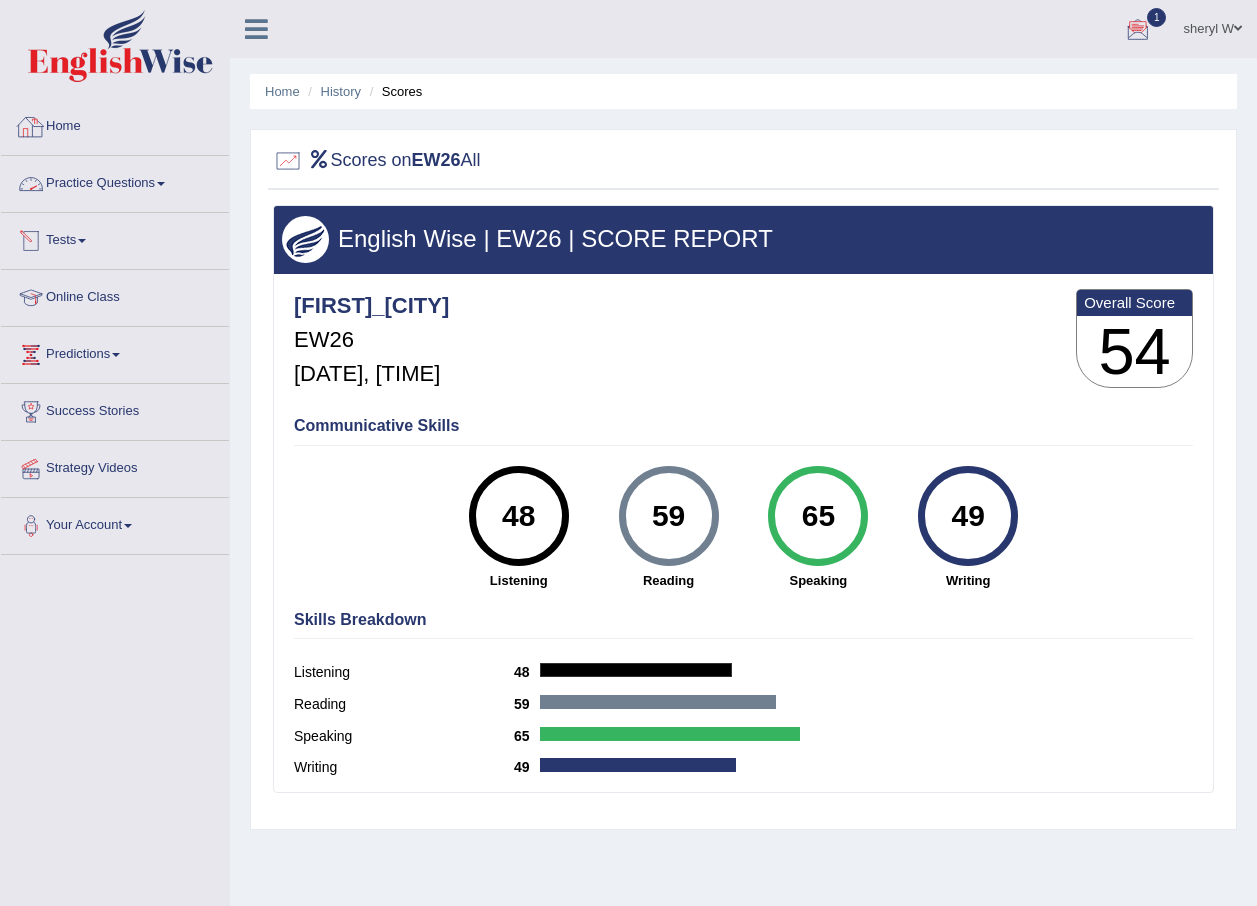 click on "Home" at bounding box center [115, 124] 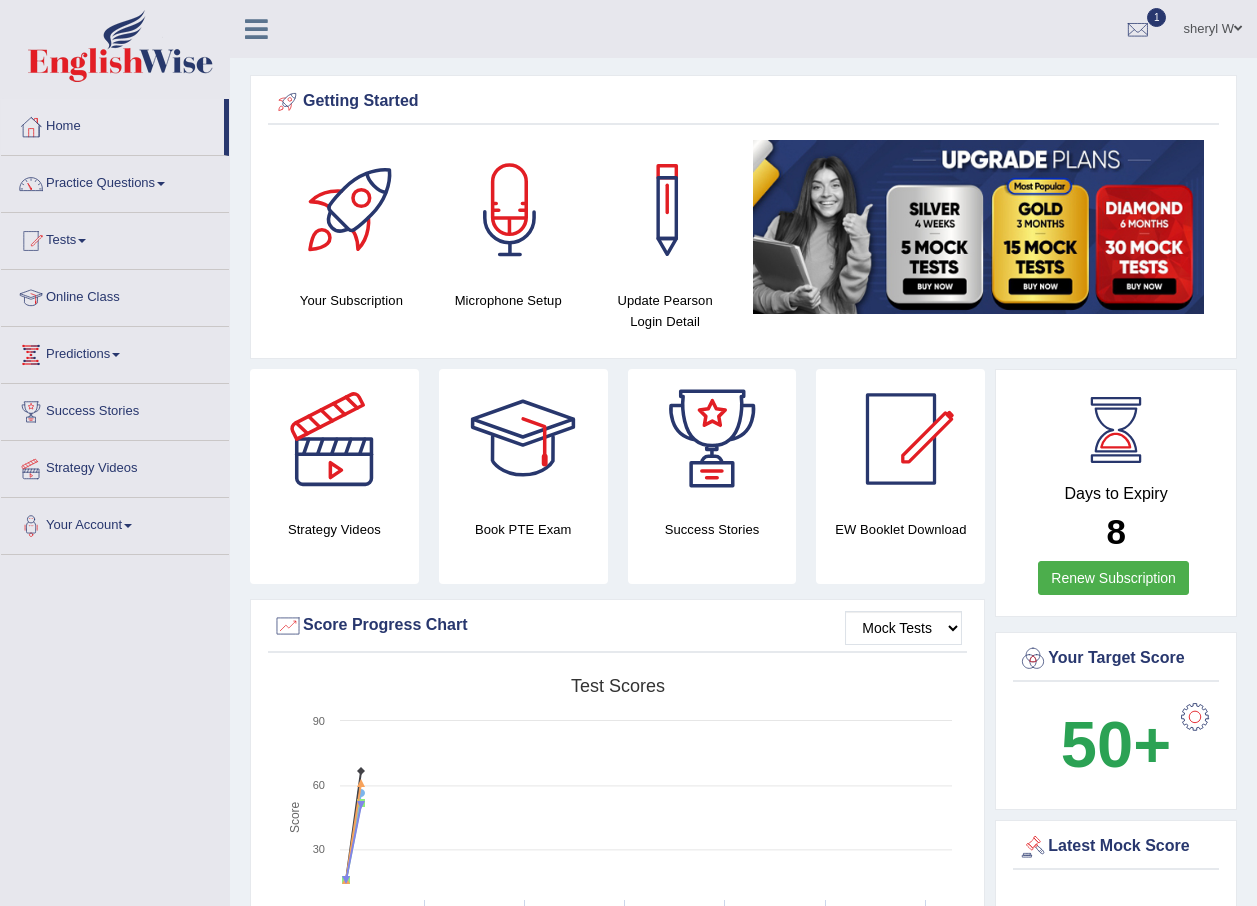 scroll, scrollTop: 0, scrollLeft: 0, axis: both 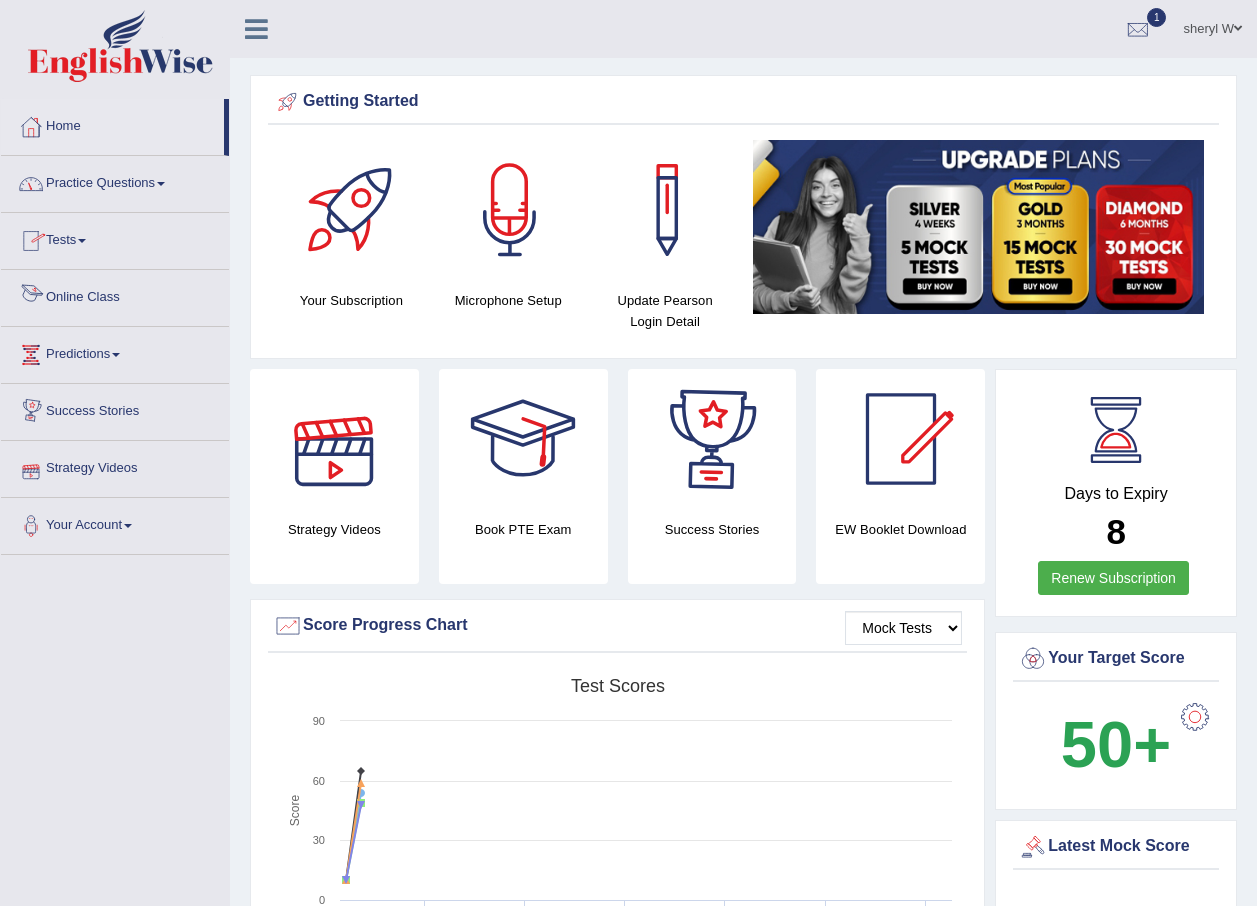 click on "Practice Questions" at bounding box center (115, 181) 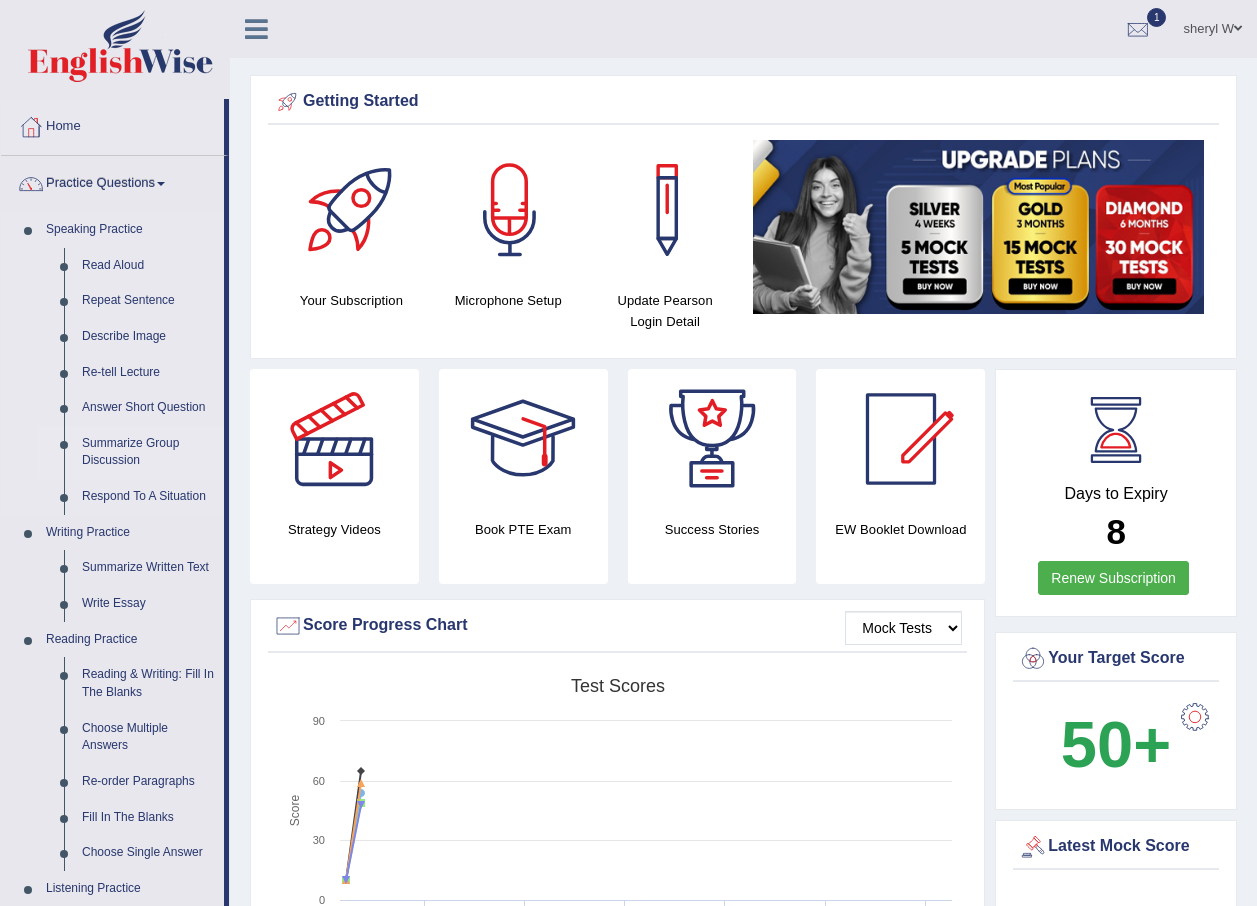 click on "Summarize Group Discussion" at bounding box center (148, 452) 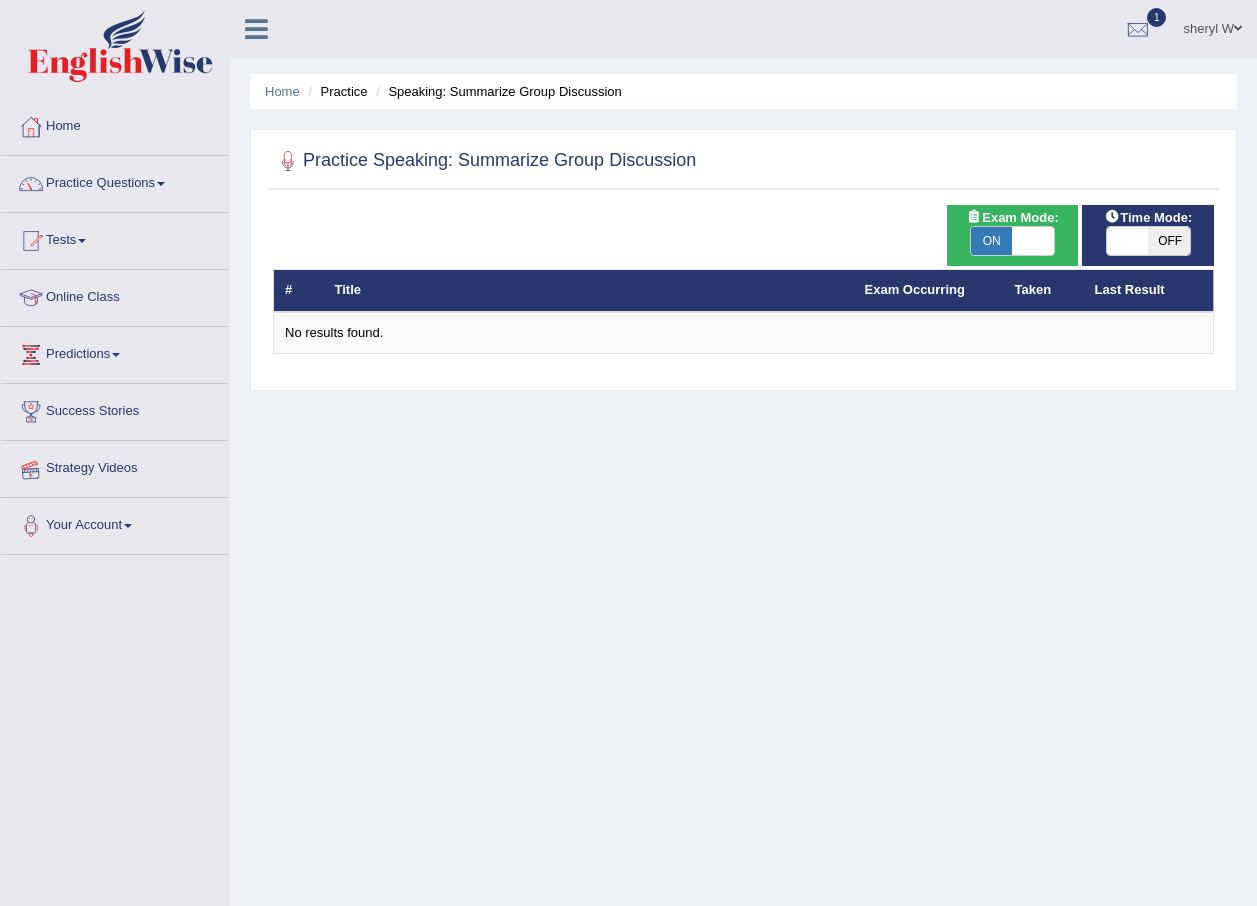 scroll, scrollTop: 0, scrollLeft: 0, axis: both 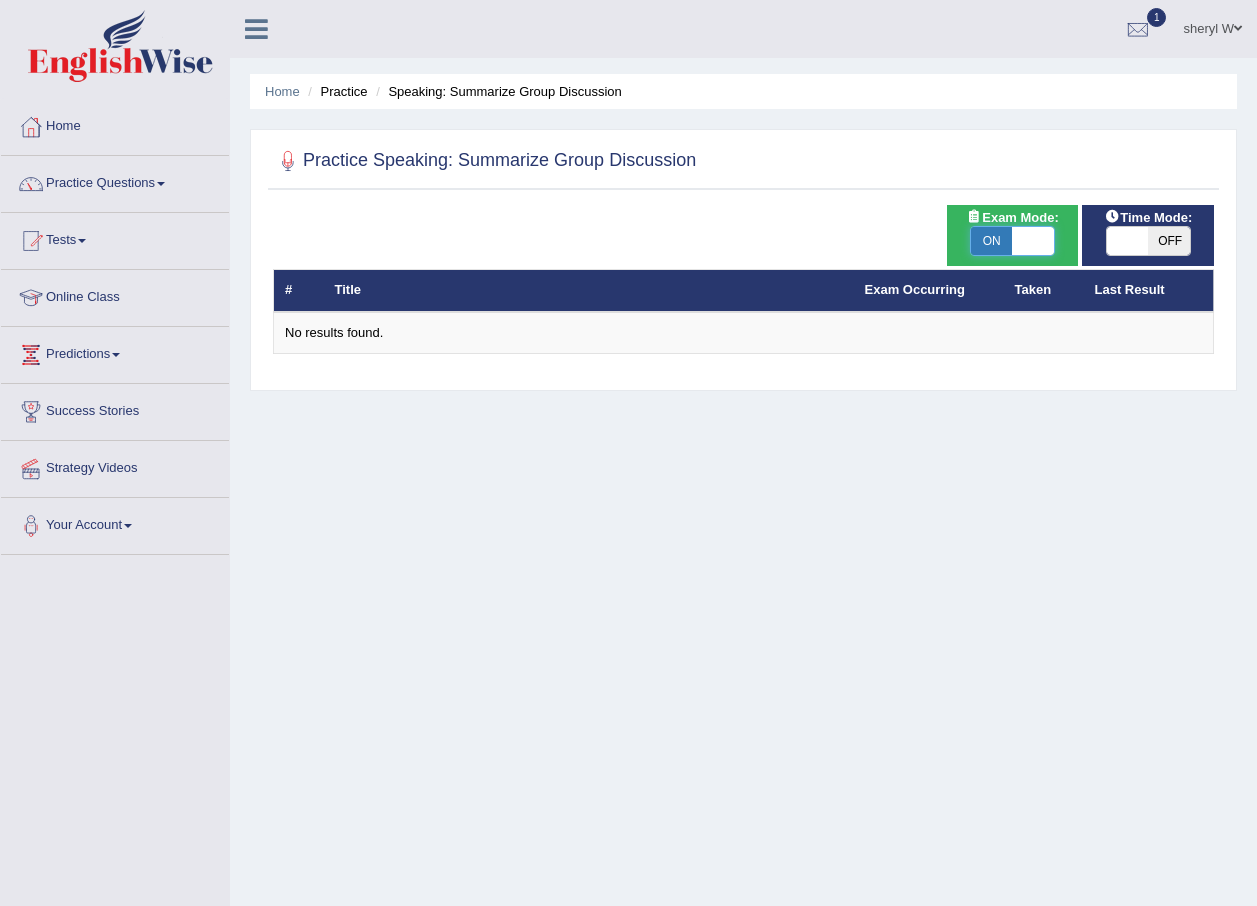 click at bounding box center [1033, 241] 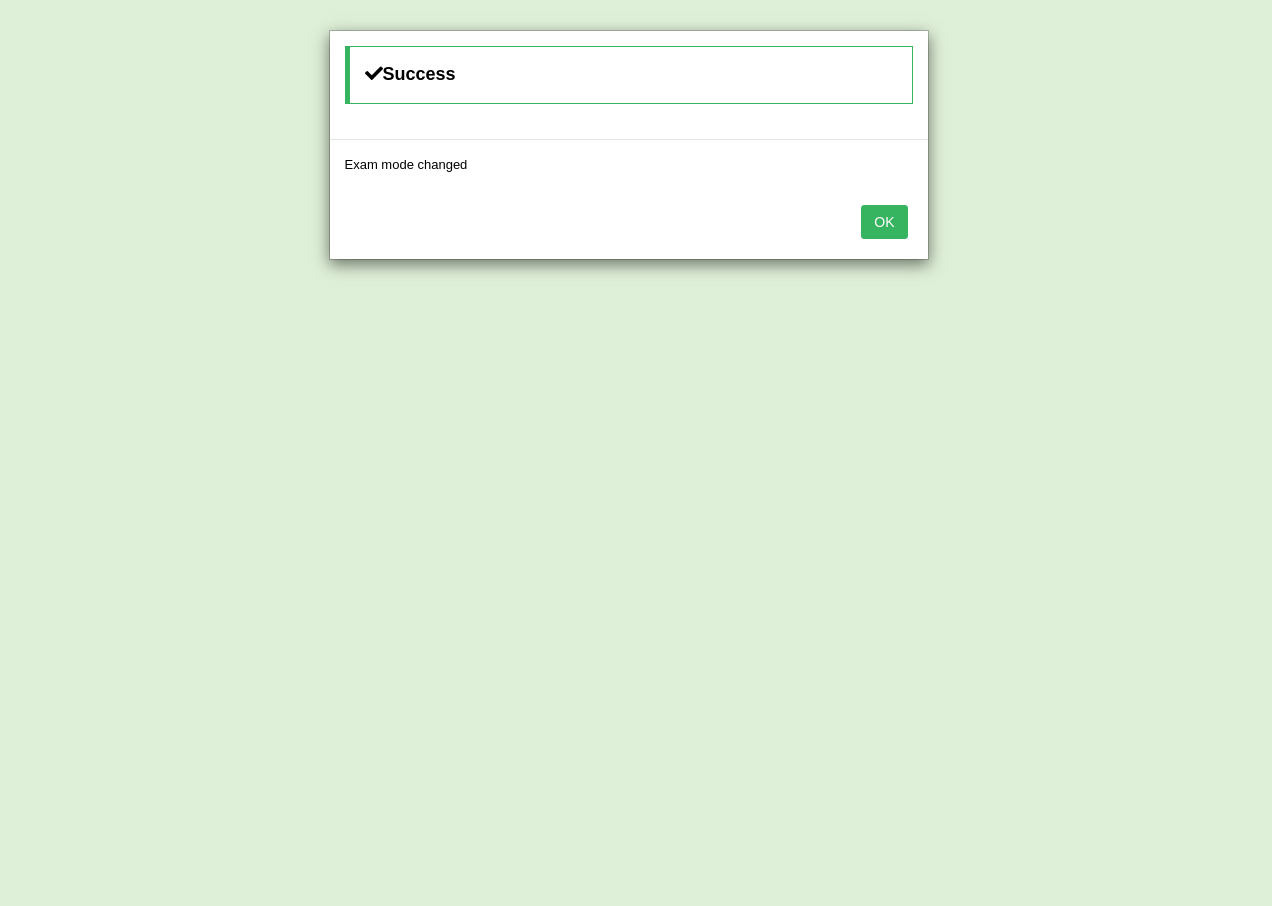 click on "OK" at bounding box center [884, 222] 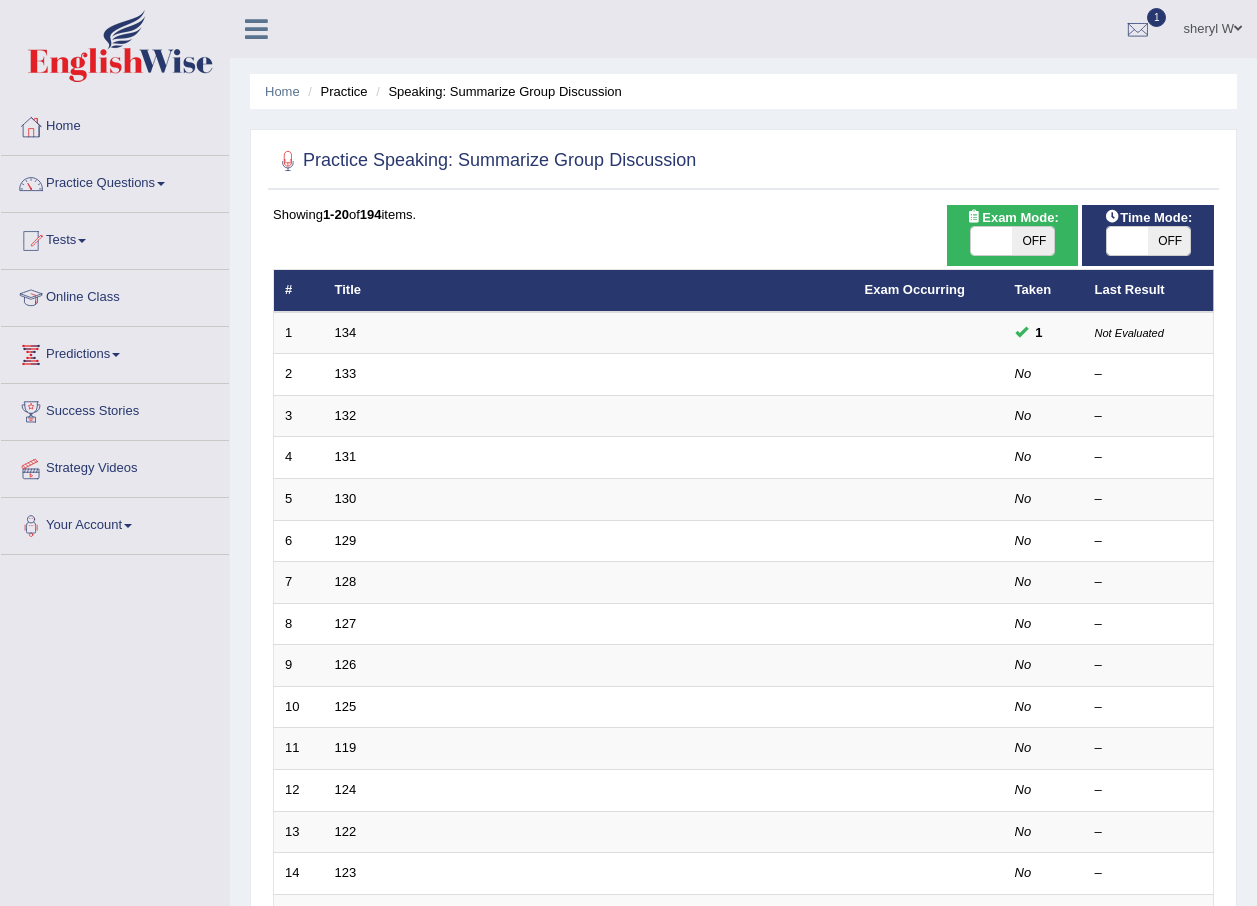 scroll, scrollTop: 0, scrollLeft: 0, axis: both 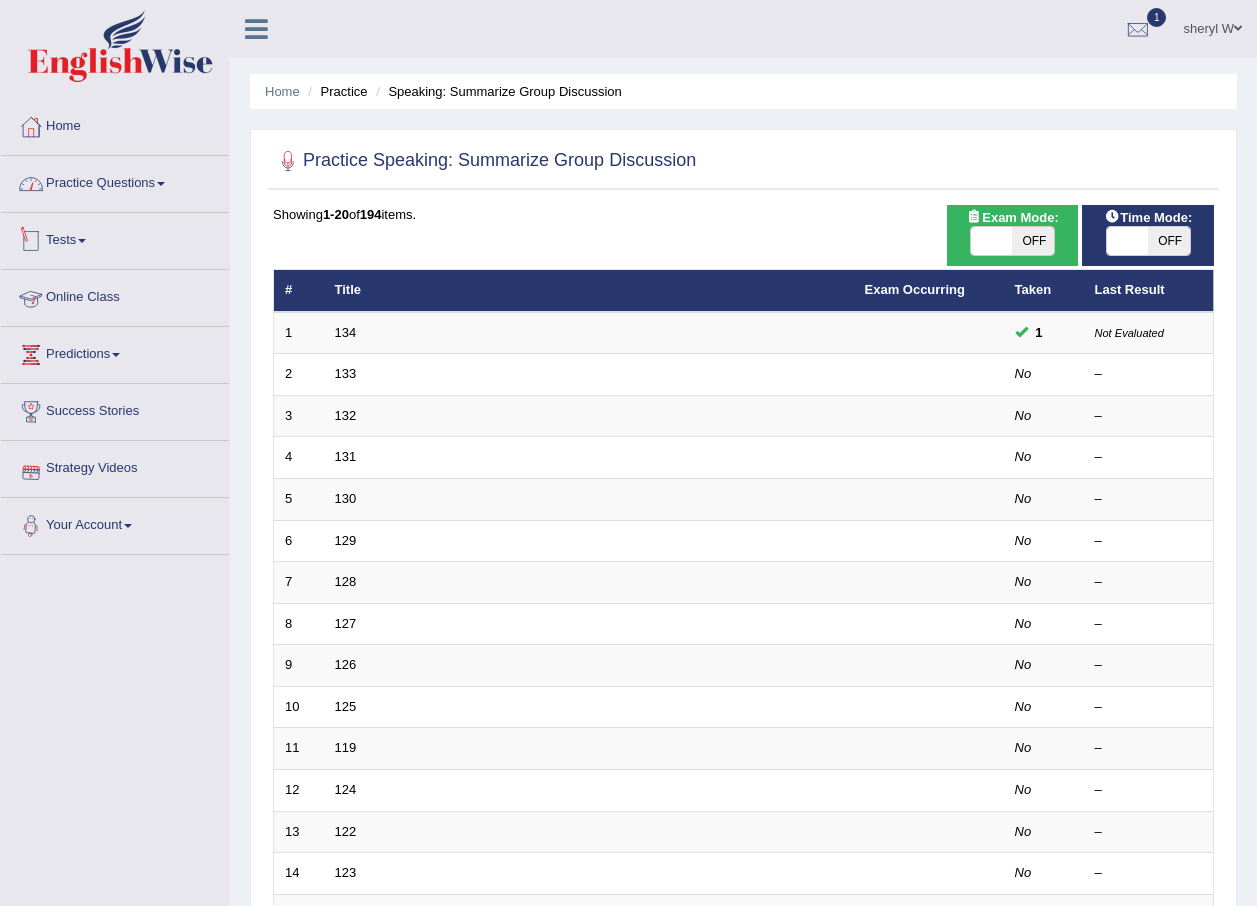 click on "Practice Questions" at bounding box center (115, 181) 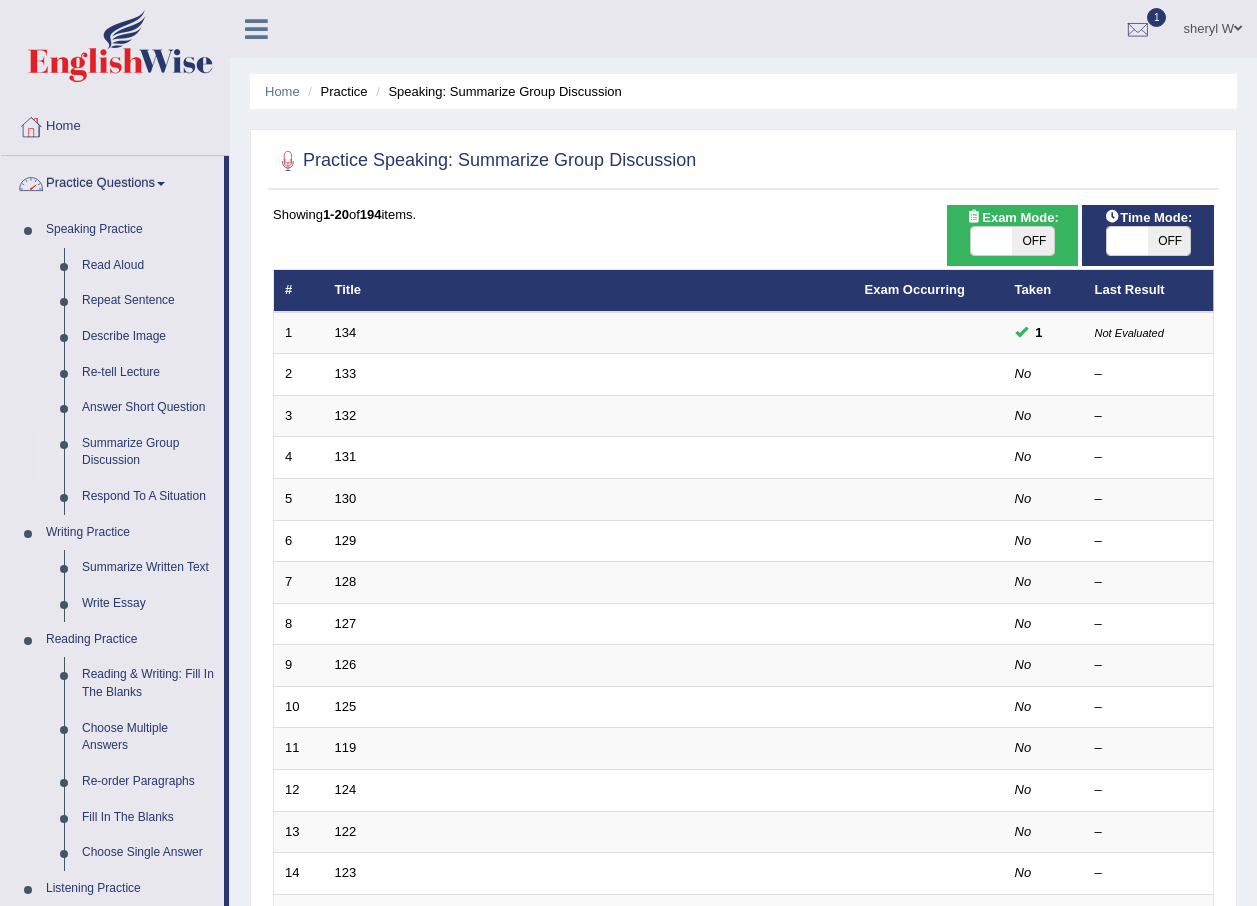 click on "Practice Questions" at bounding box center (112, 181) 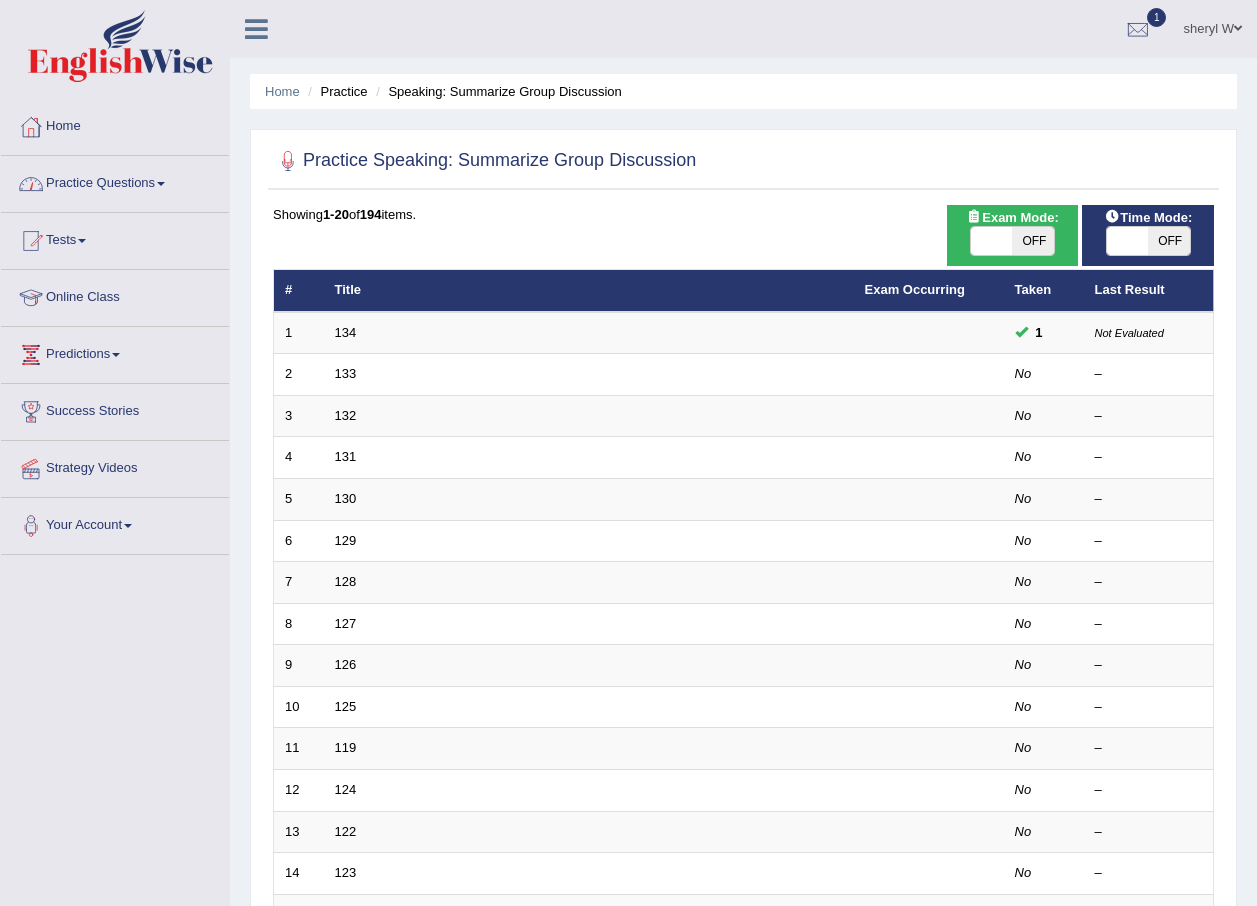 click on "Practice Questions" at bounding box center [115, 181] 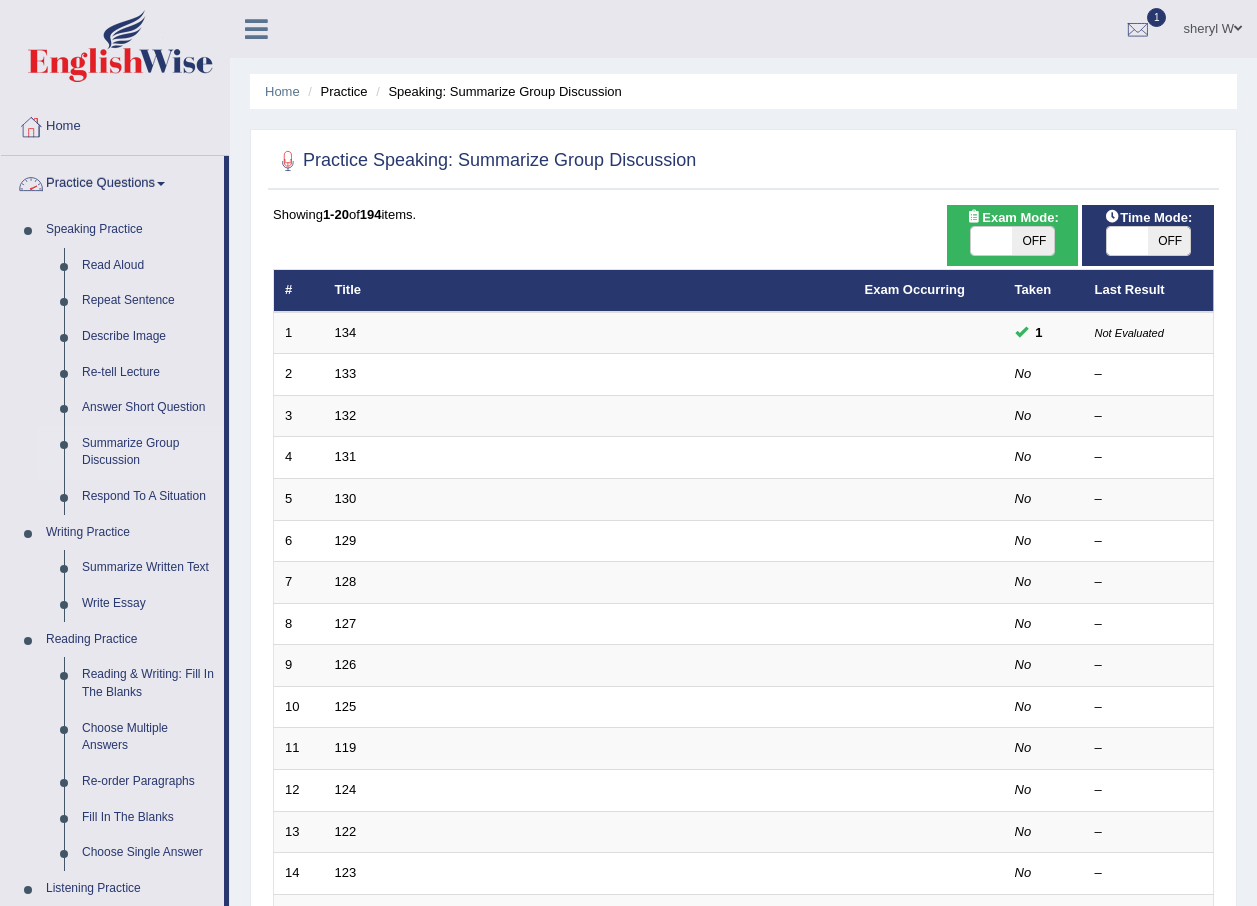 click on "Practice Questions" at bounding box center (112, 181) 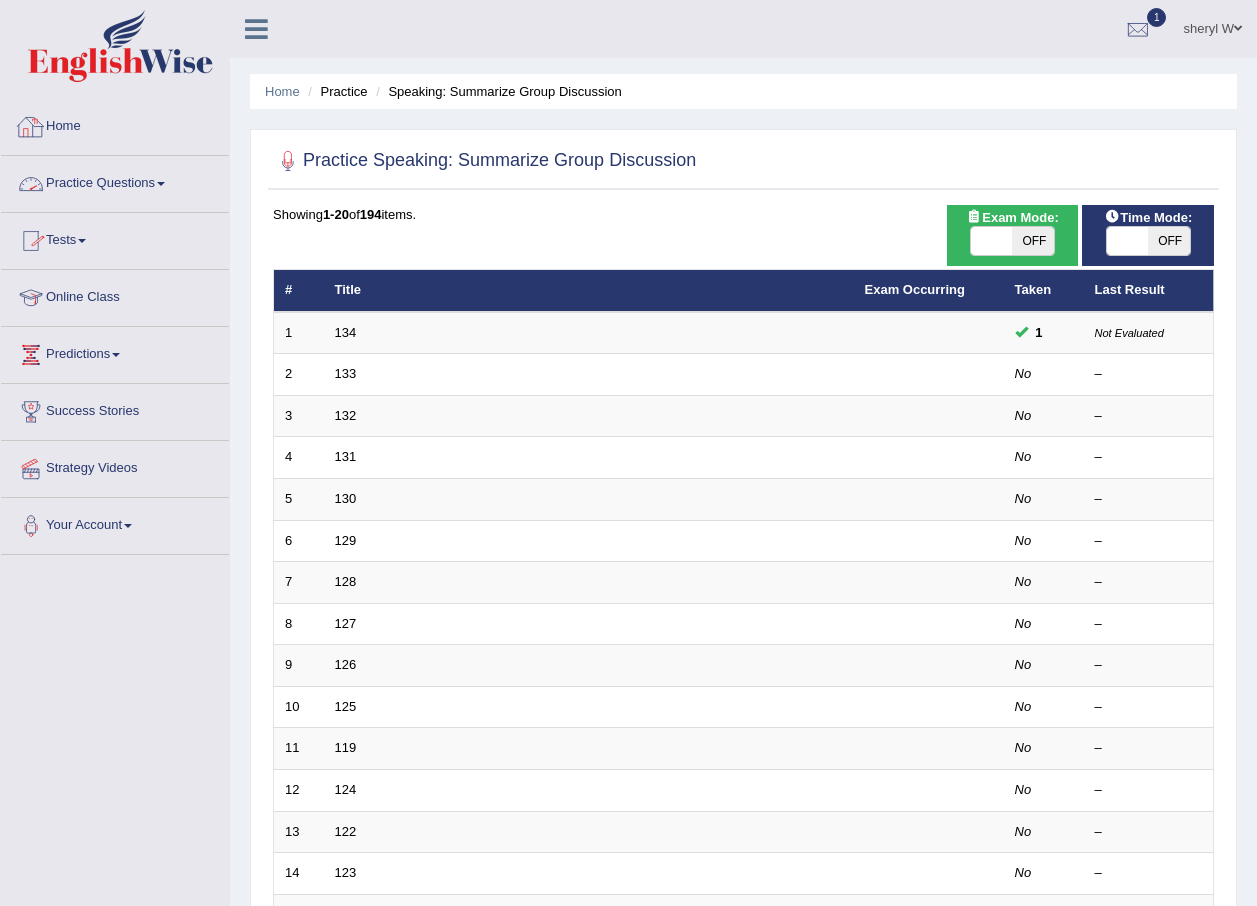 click on "Home" at bounding box center [115, 124] 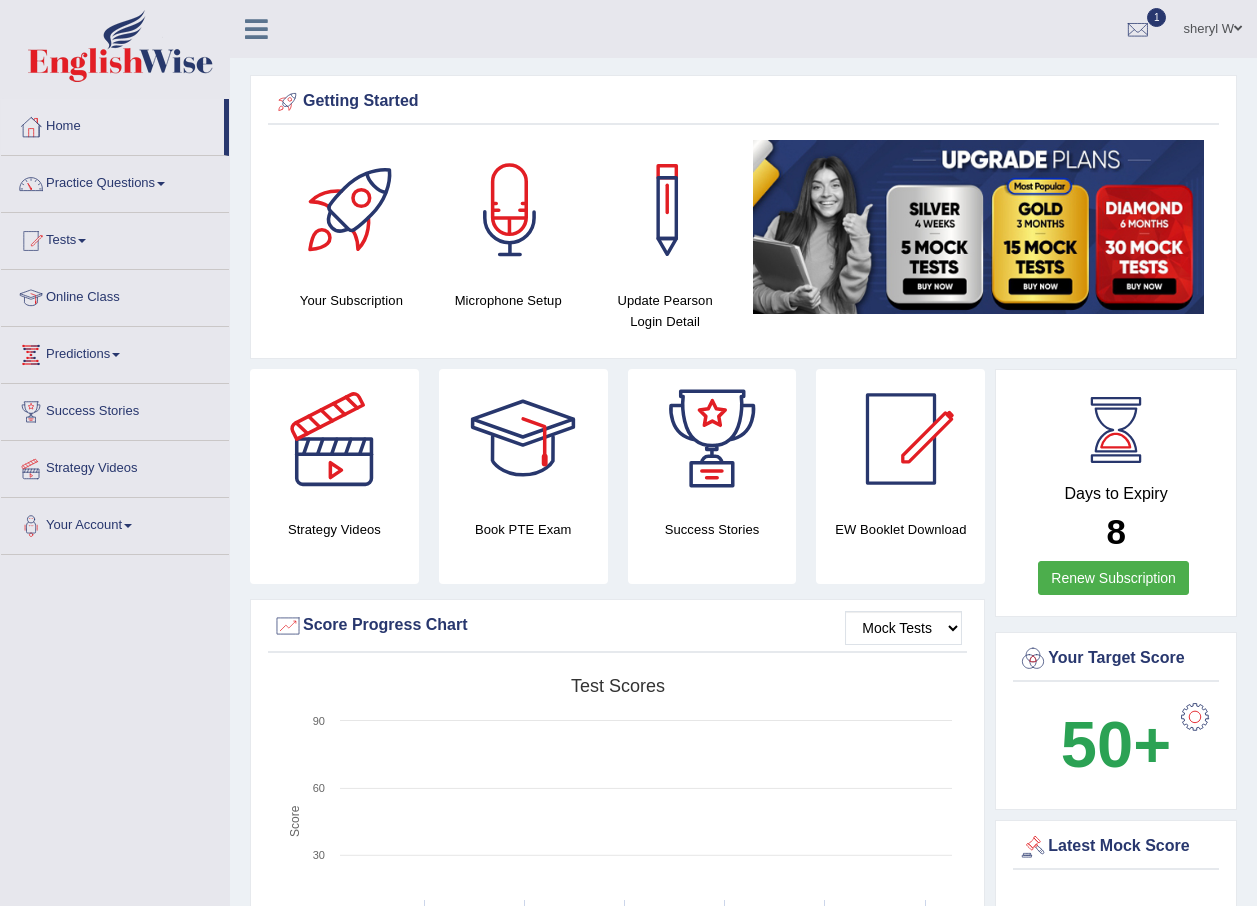 scroll, scrollTop: 0, scrollLeft: 0, axis: both 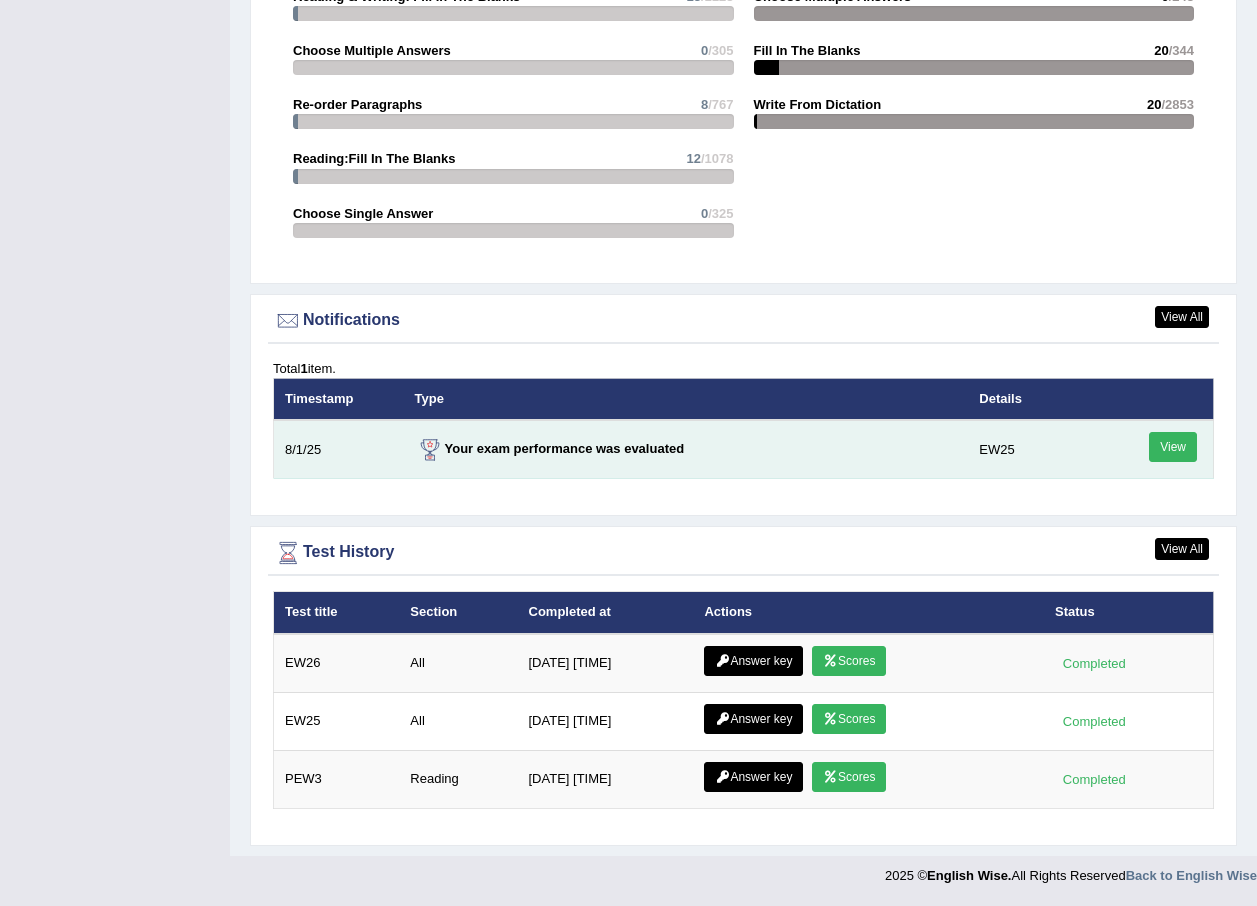 click on "View" at bounding box center (1173, 447) 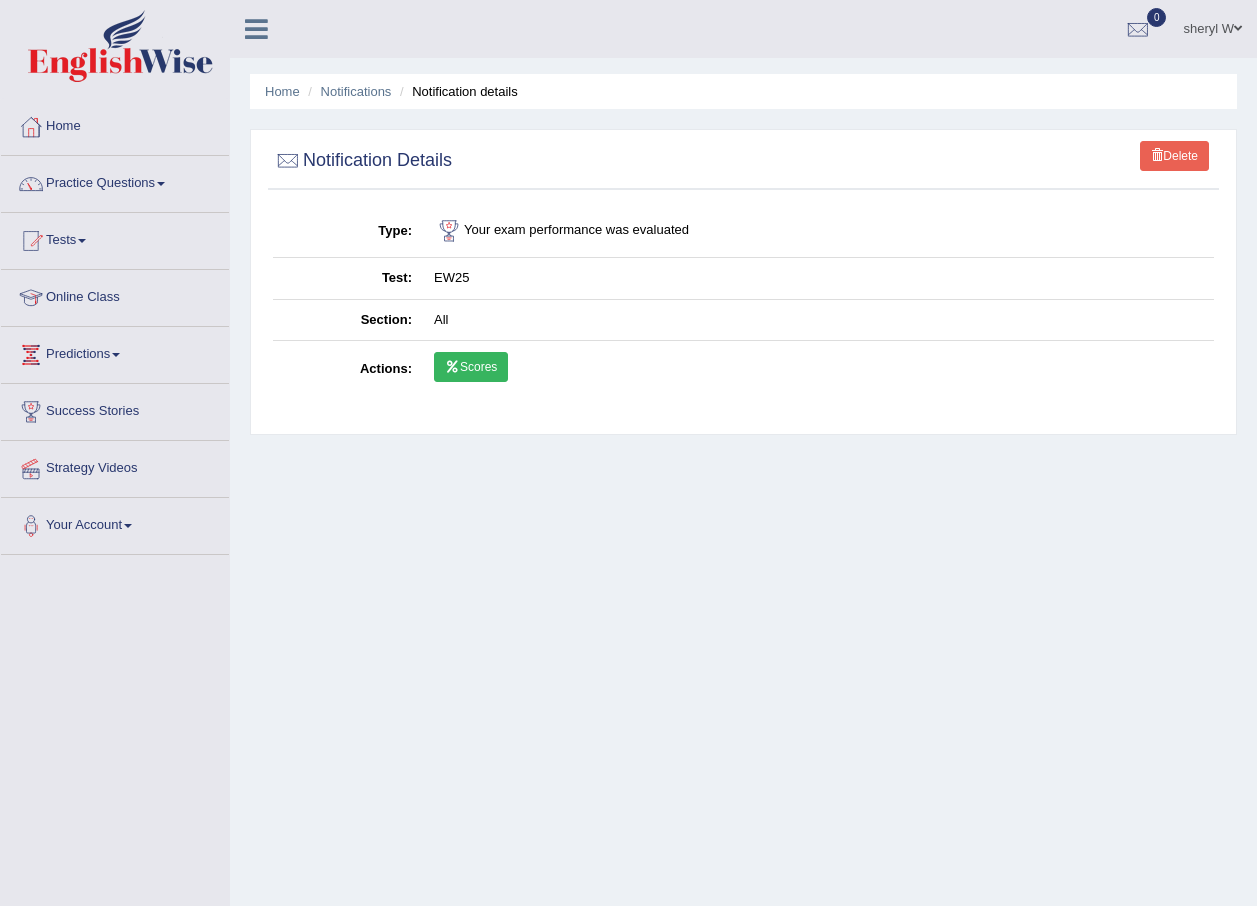 scroll, scrollTop: 0, scrollLeft: 0, axis: both 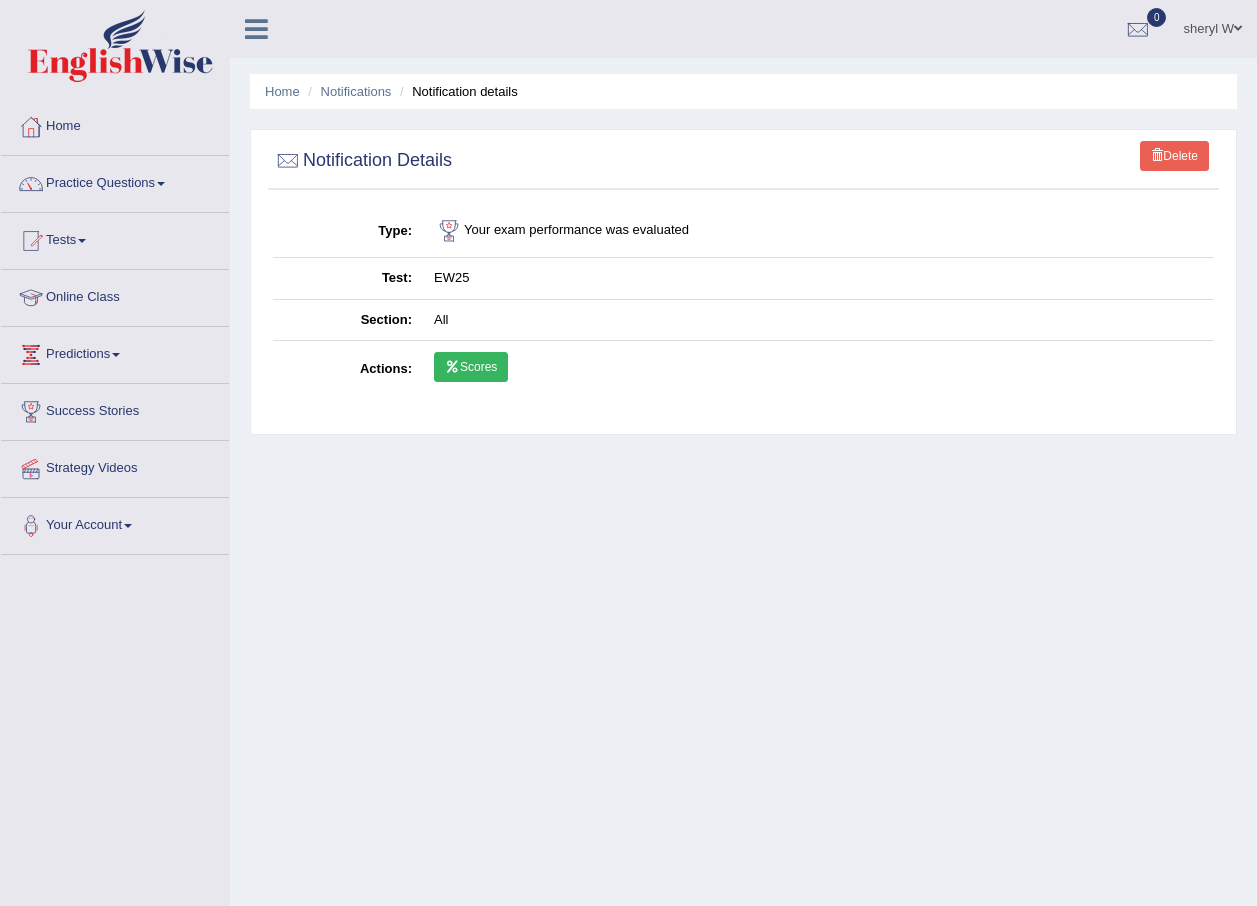 click on "Scores" at bounding box center (471, 367) 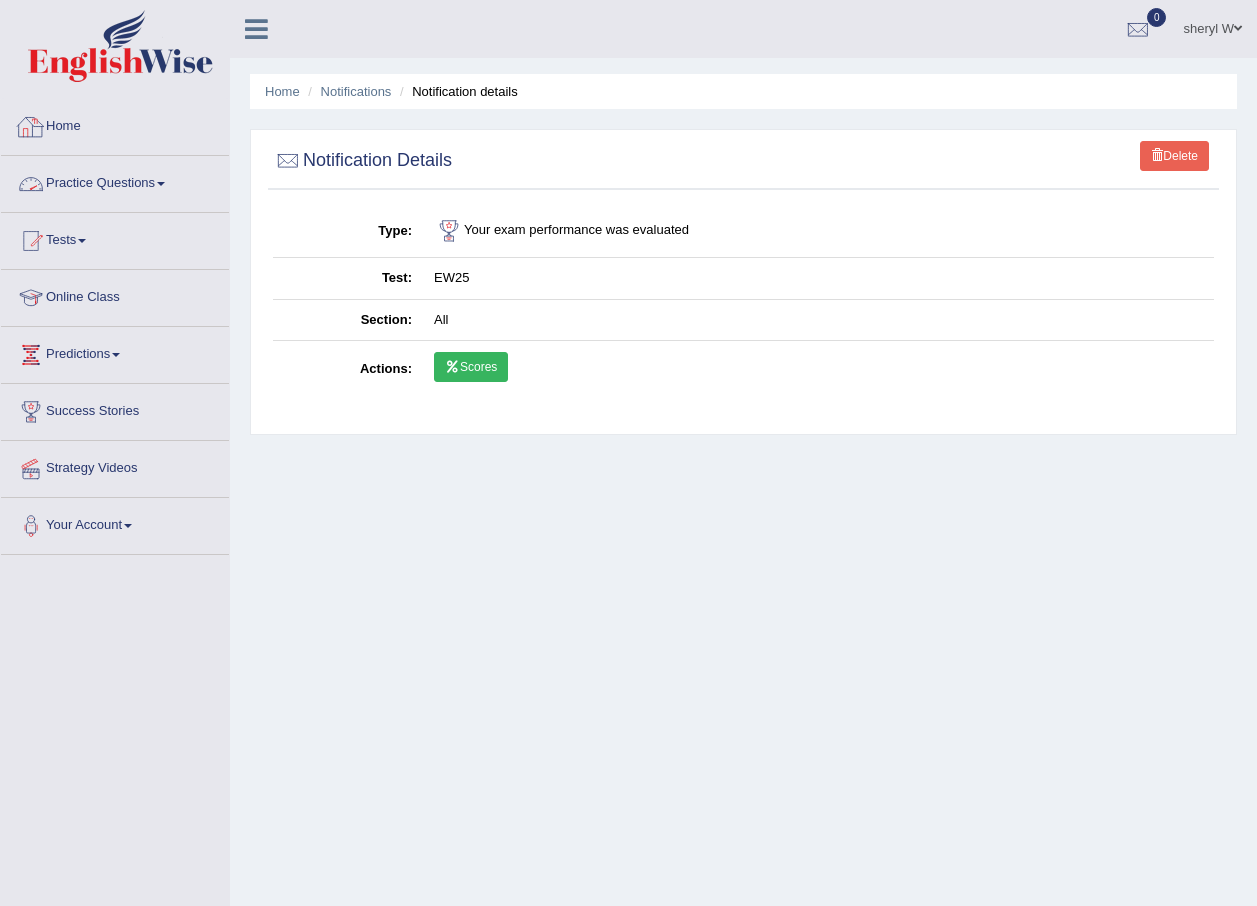 click on "Practice Questions" at bounding box center [115, 181] 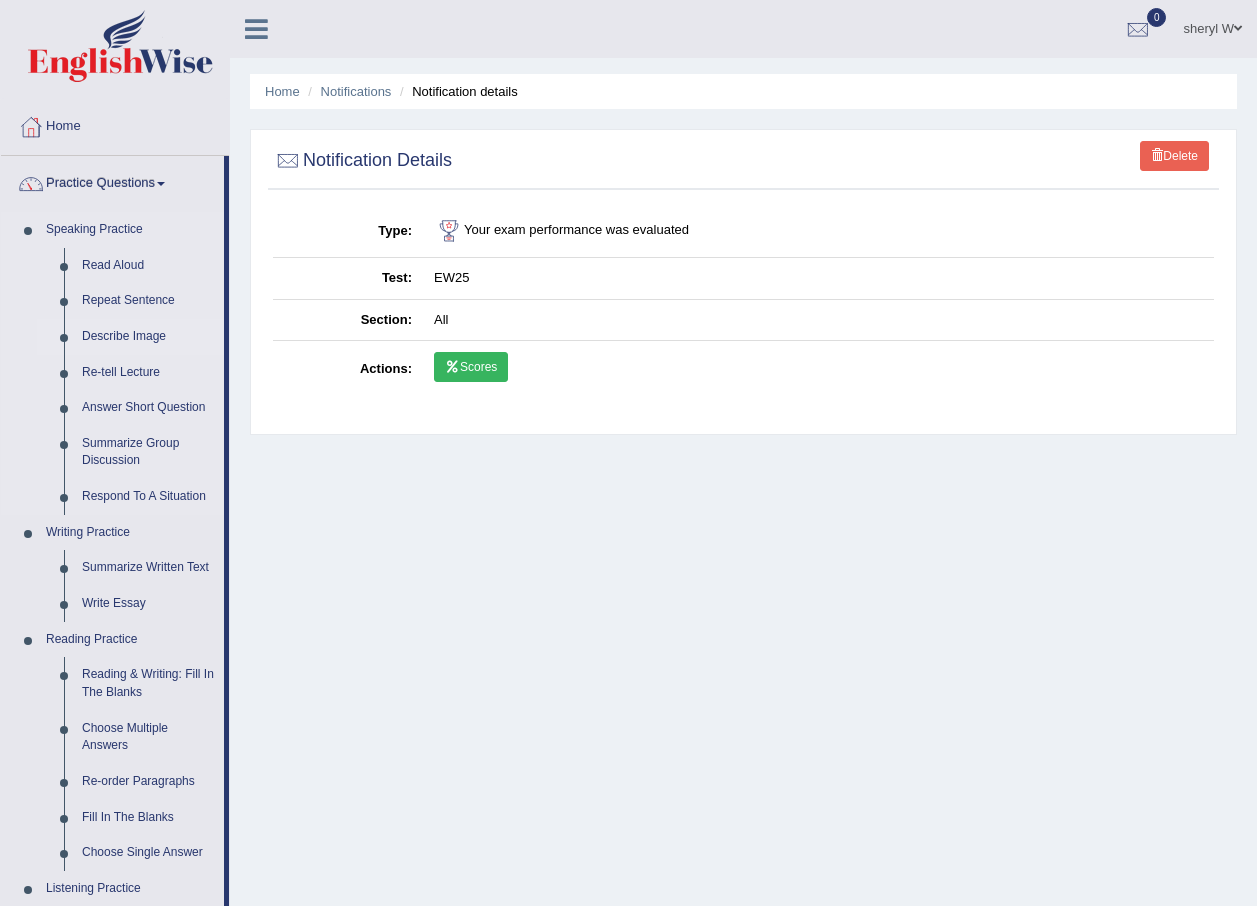 click on "Describe Image" at bounding box center (148, 337) 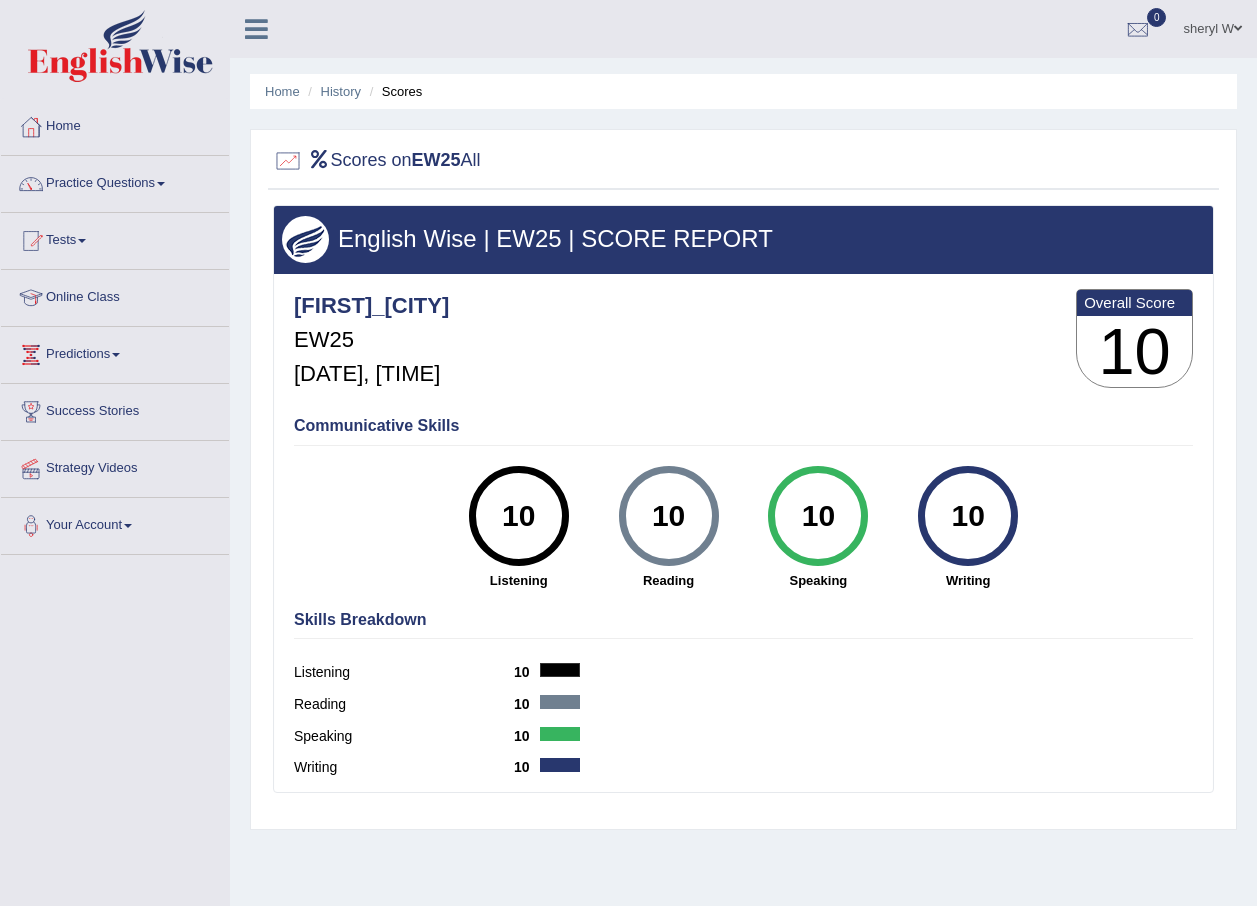 scroll, scrollTop: 0, scrollLeft: 0, axis: both 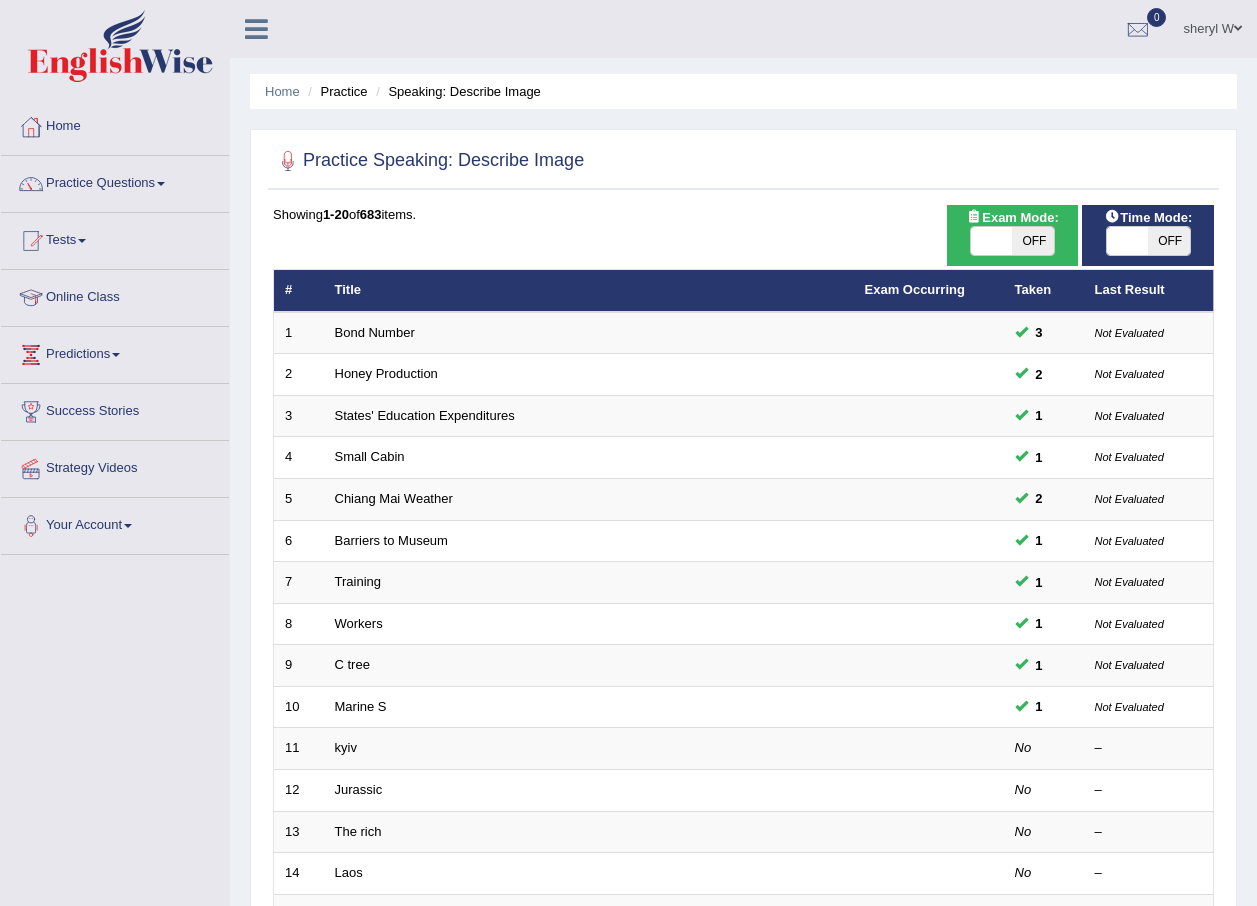 click at bounding box center [992, 241] 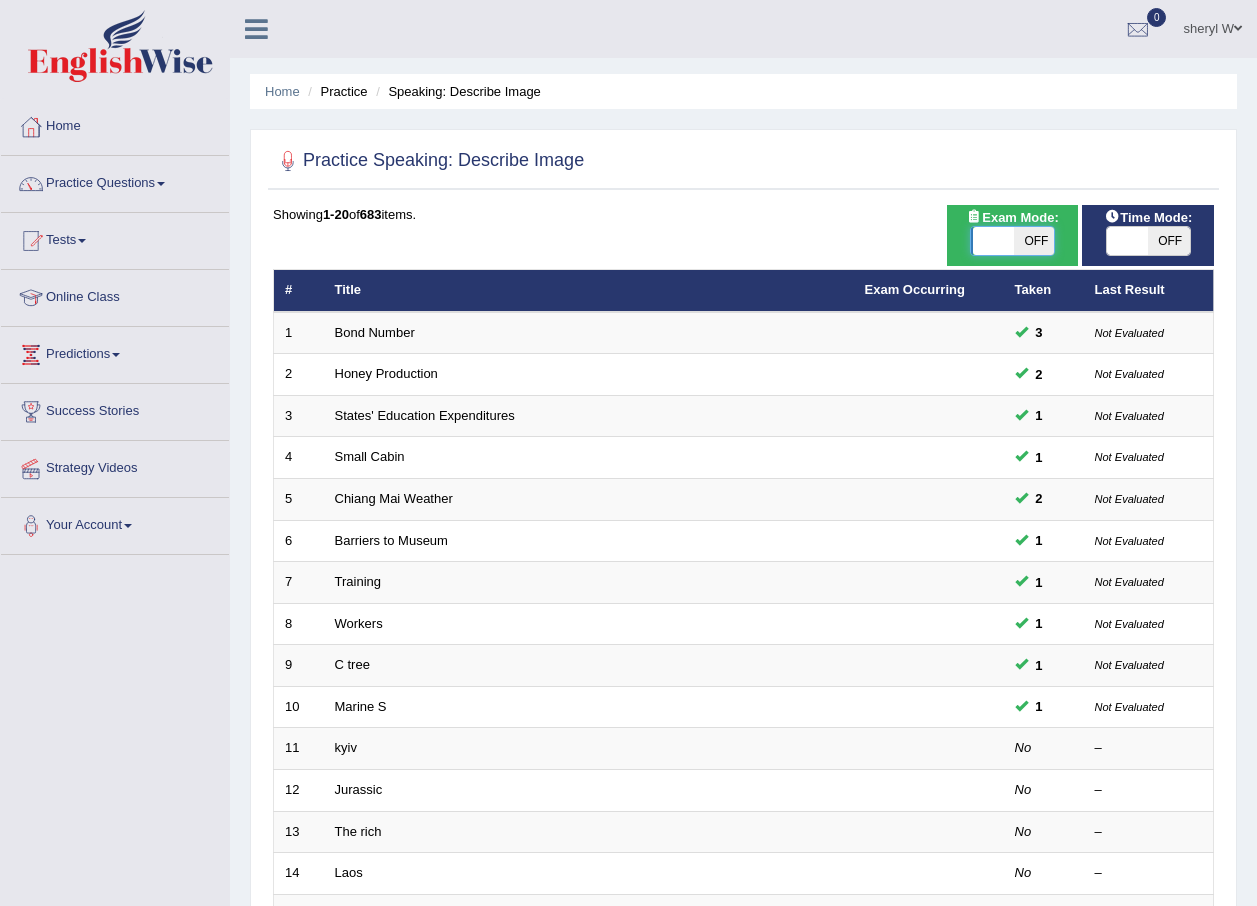 click at bounding box center [993, 241] 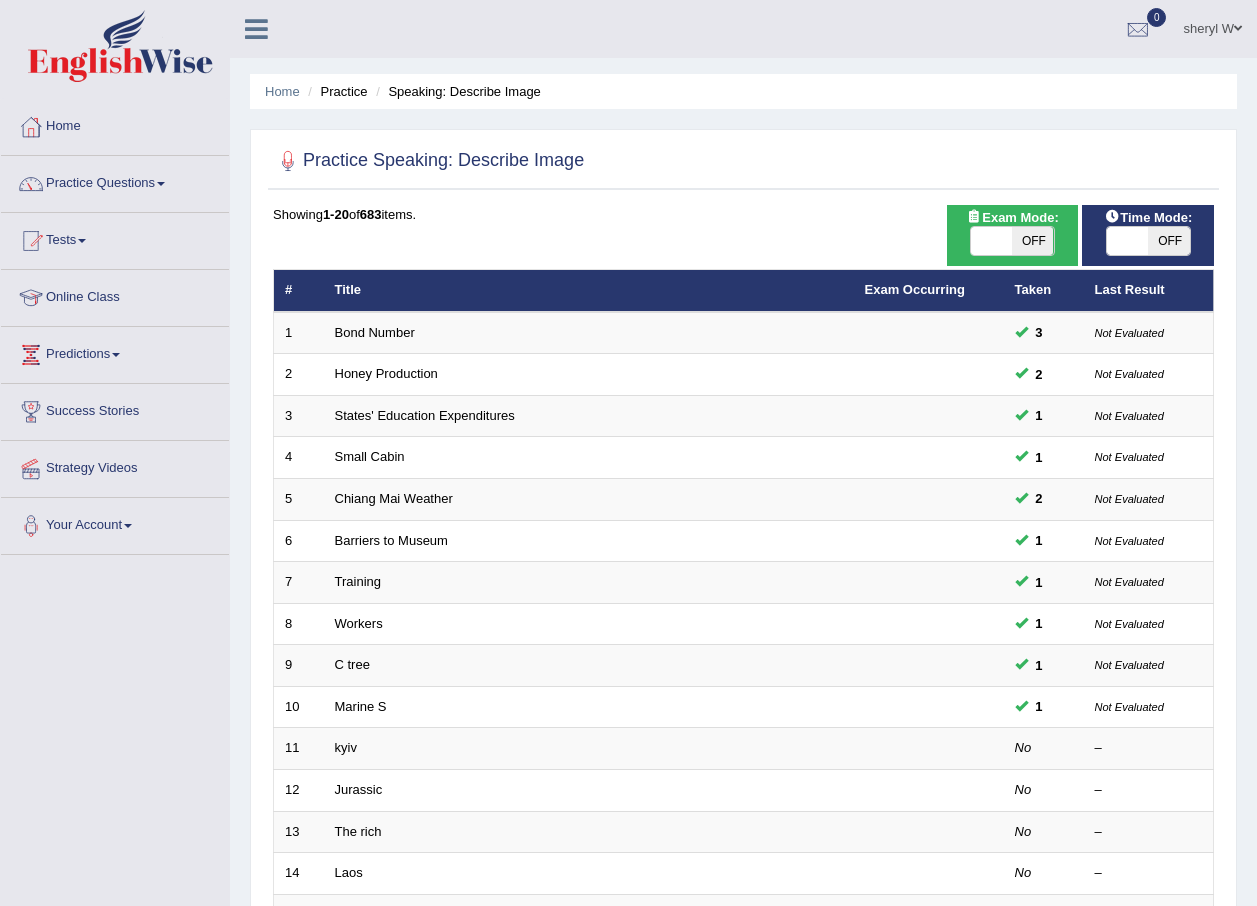click on "OFF" at bounding box center (1033, 241) 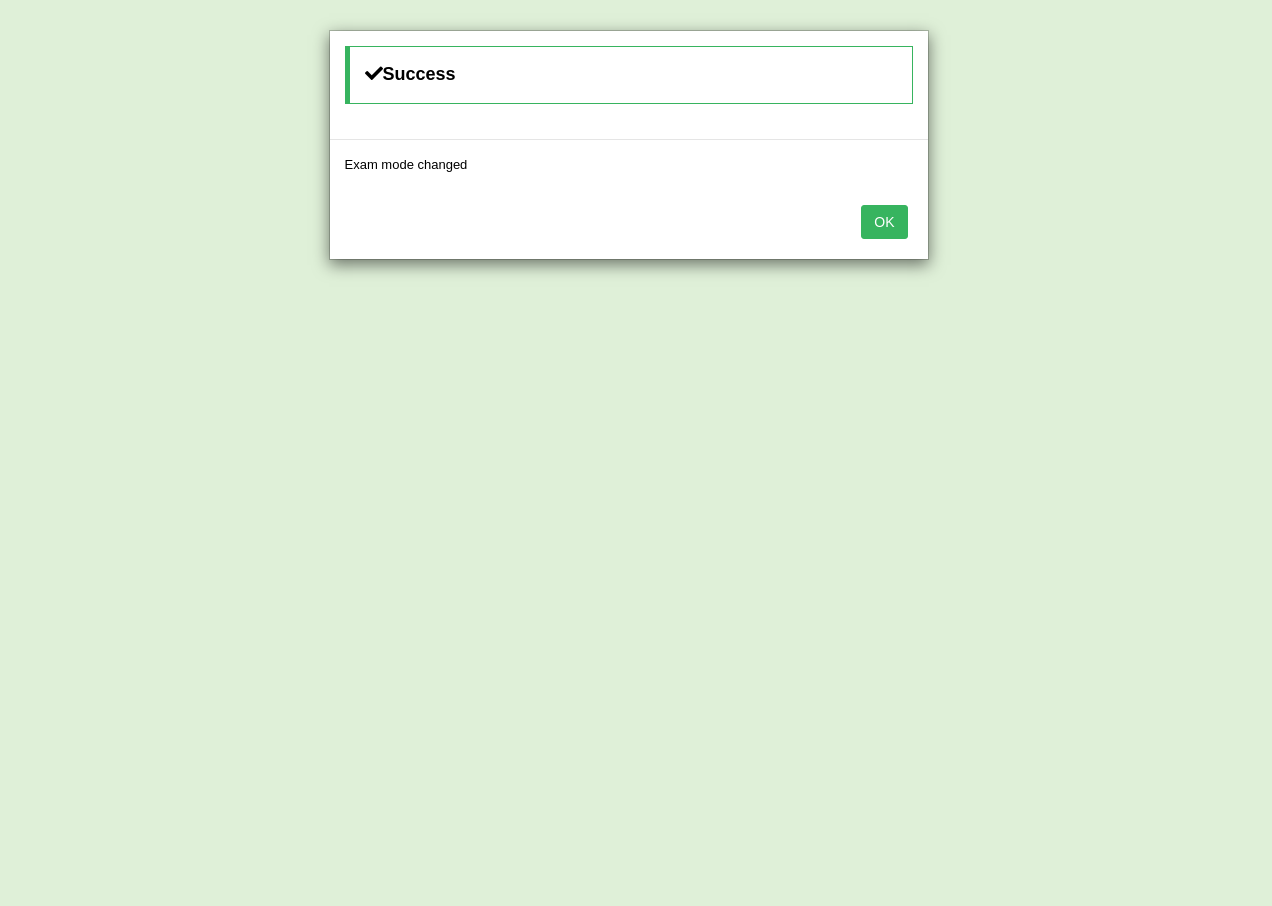 click on "OK" at bounding box center (629, 224) 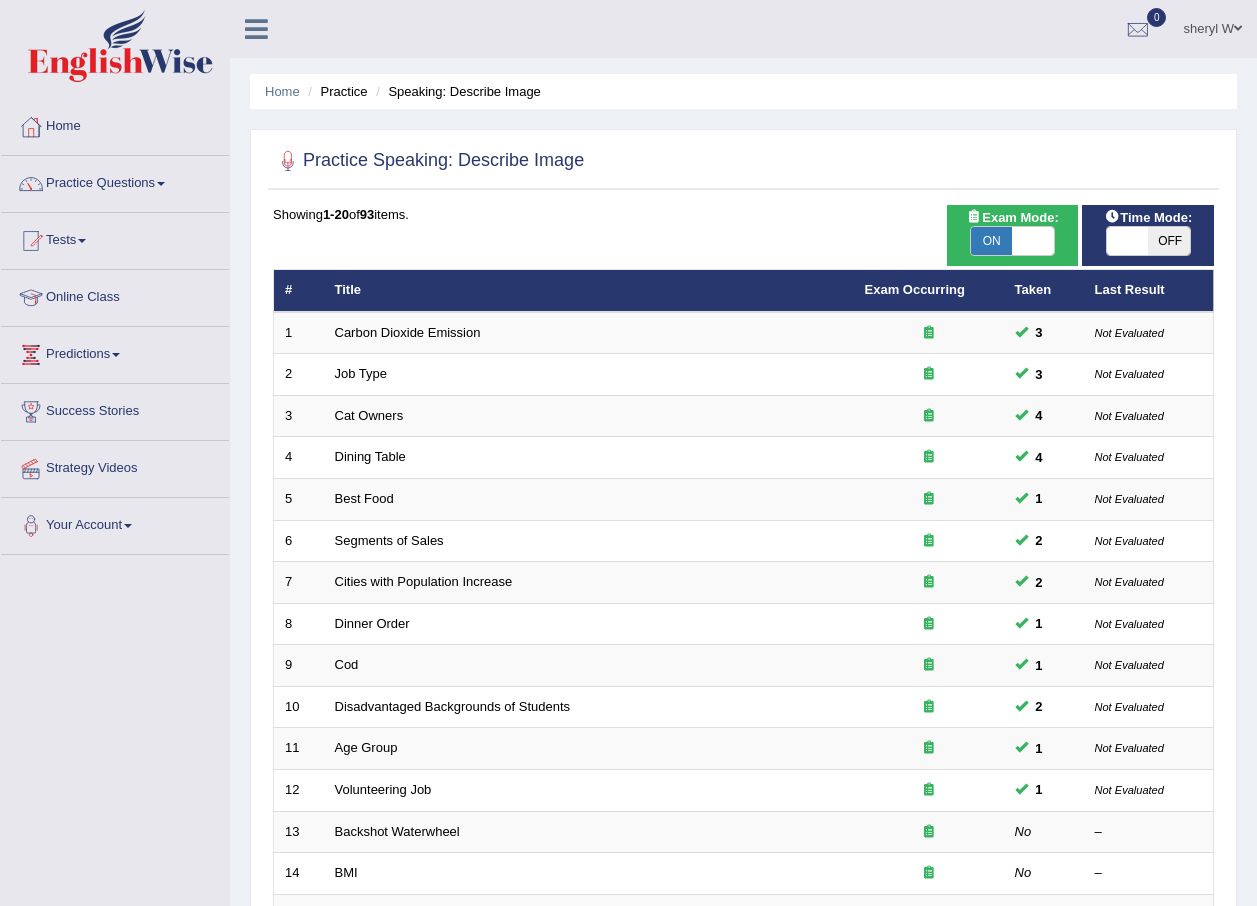 scroll, scrollTop: 0, scrollLeft: 0, axis: both 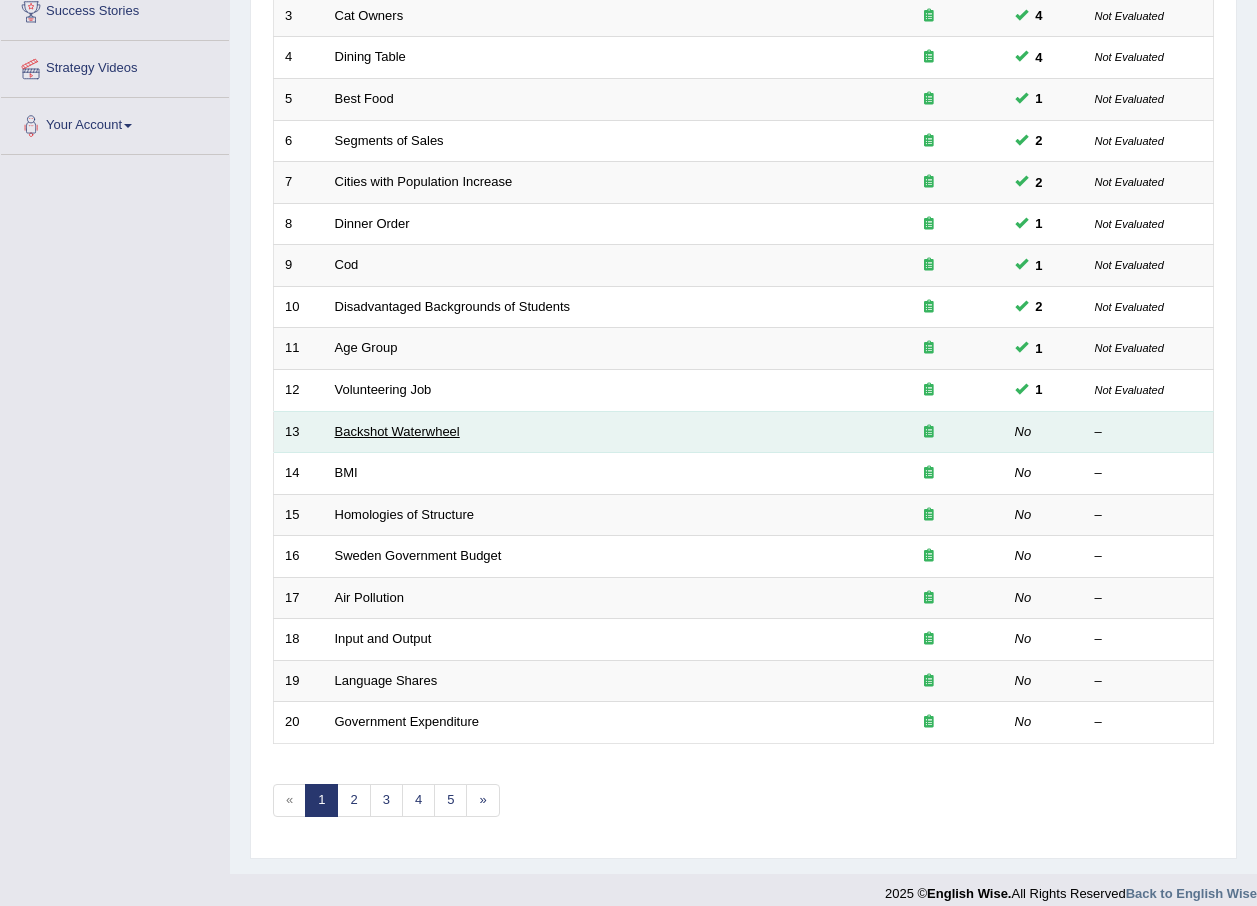 click on "Backshot Waterwheel" at bounding box center (397, 431) 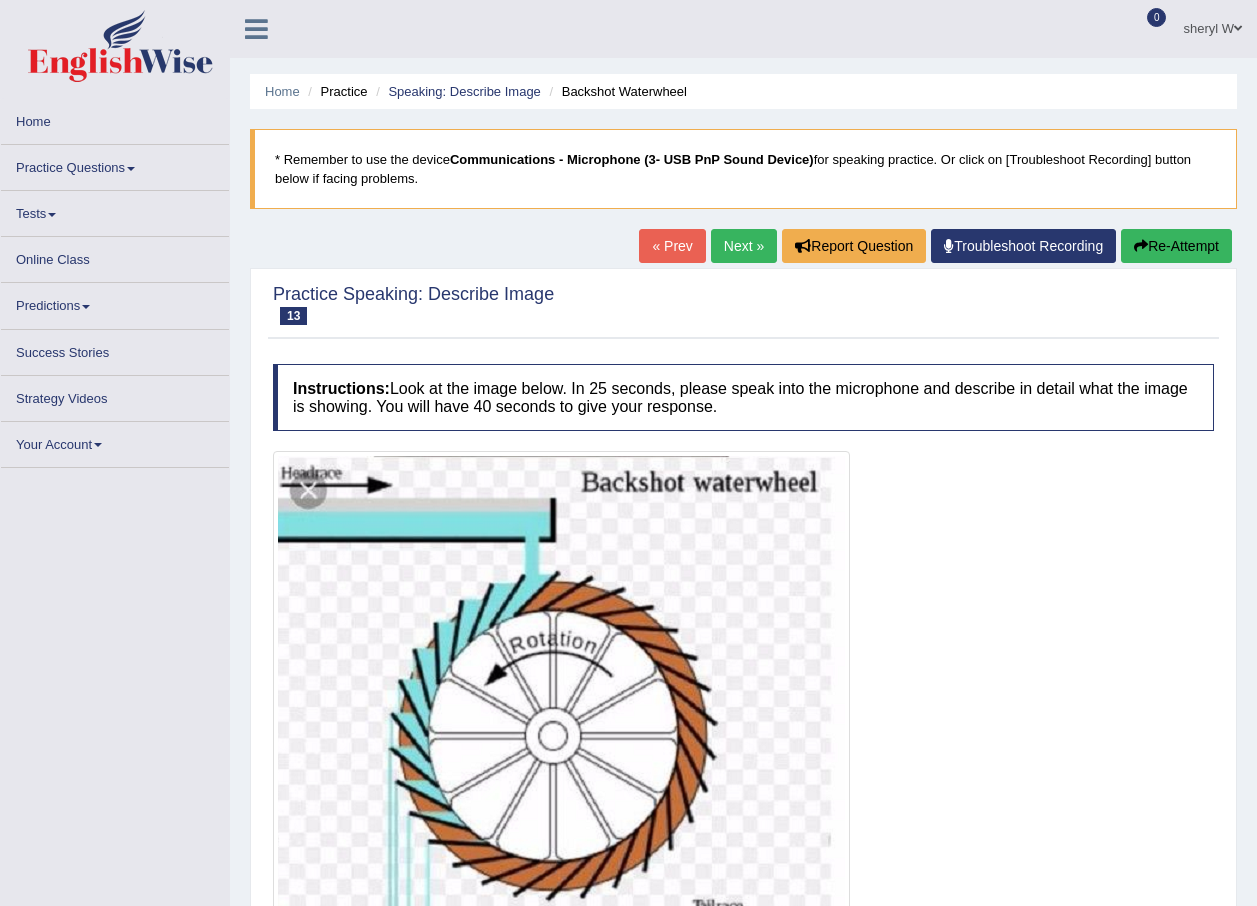 scroll, scrollTop: 0, scrollLeft: 0, axis: both 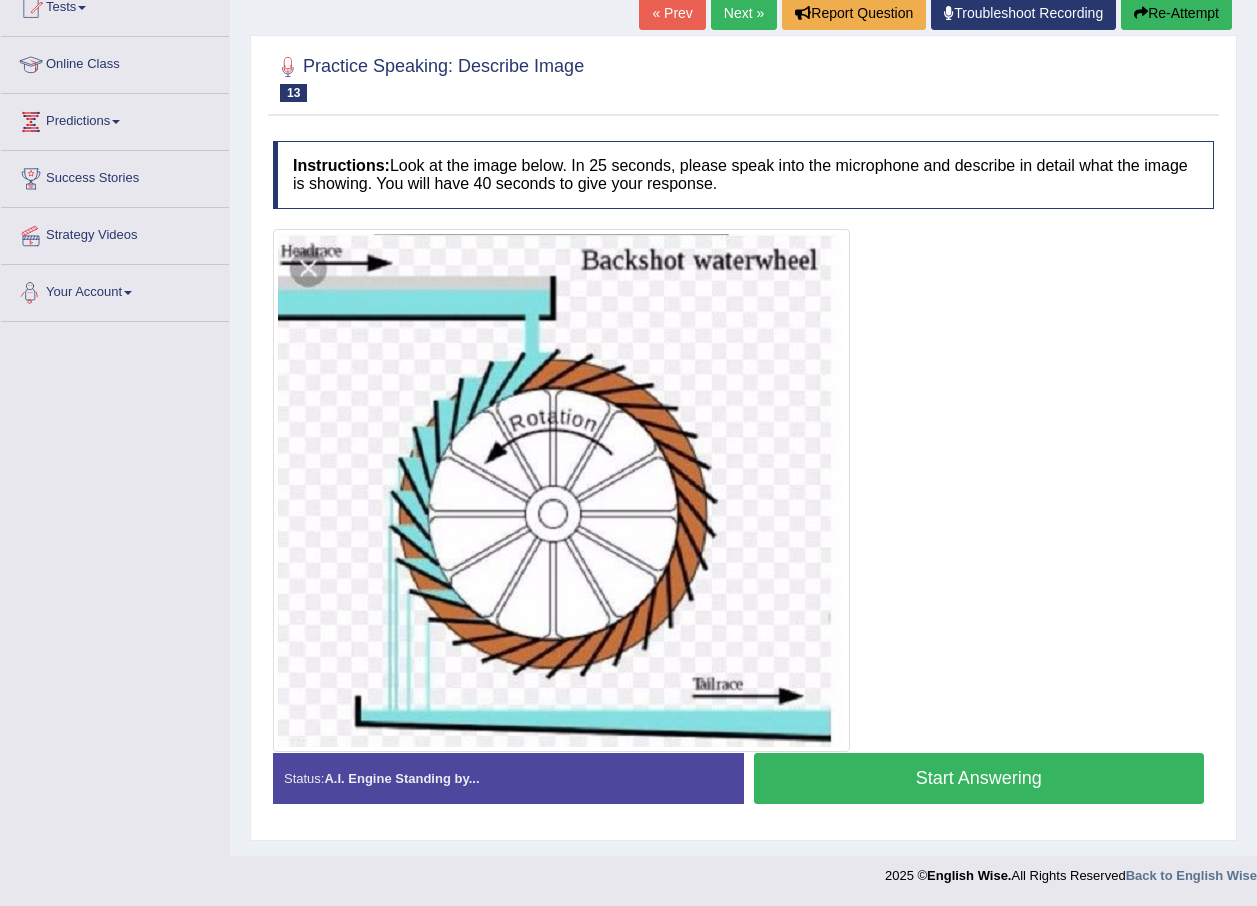 click at bounding box center [561, 490] 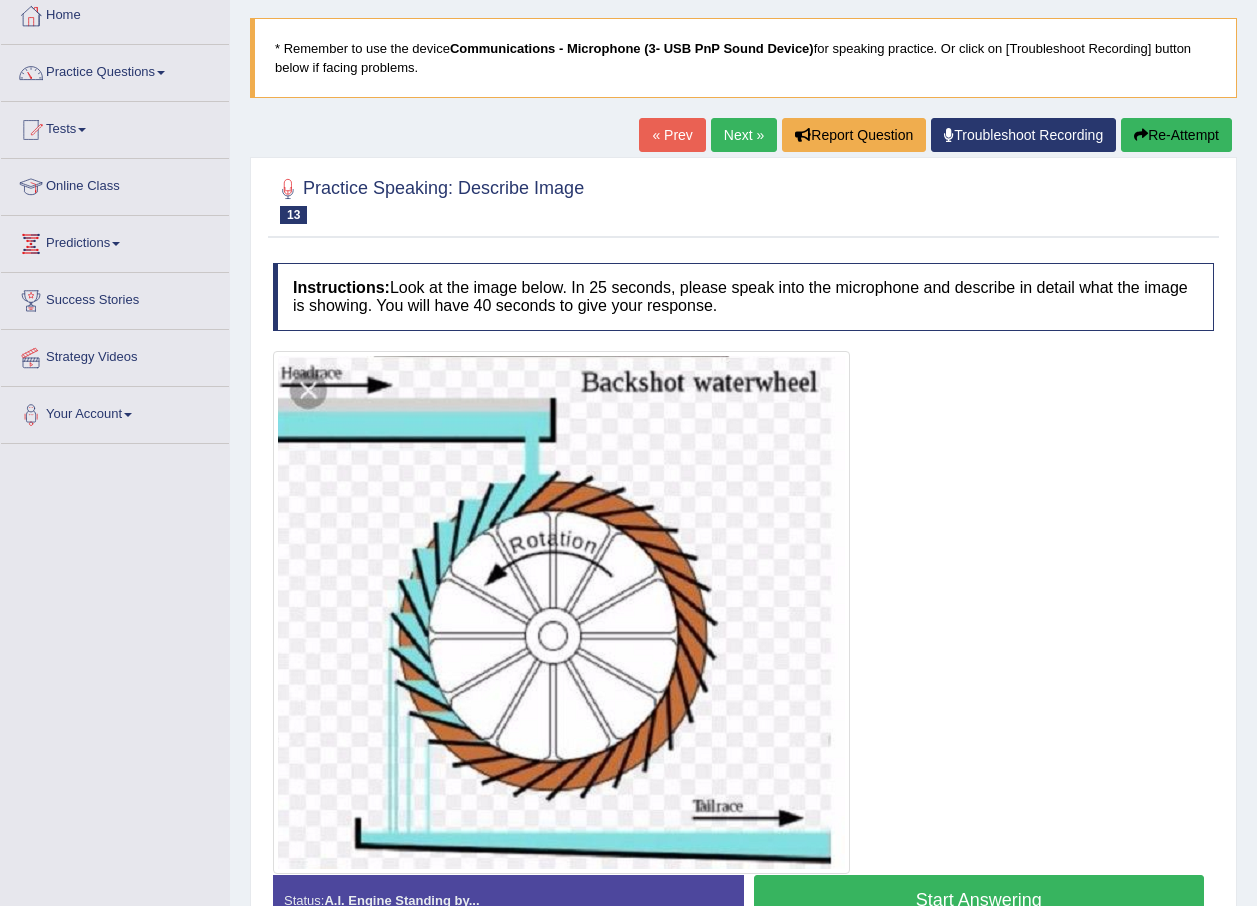 scroll, scrollTop: 0, scrollLeft: 0, axis: both 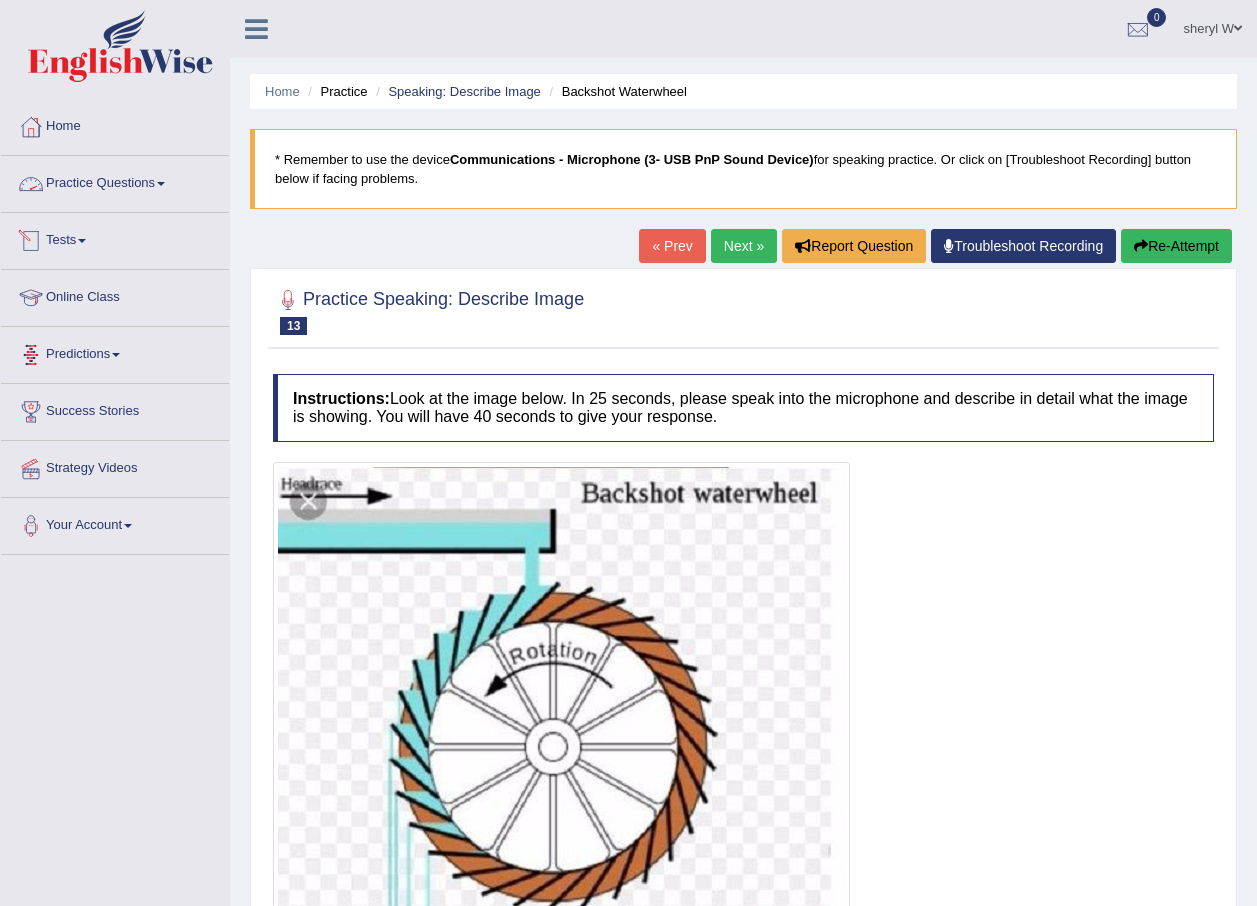 click on "Tests" at bounding box center (115, 238) 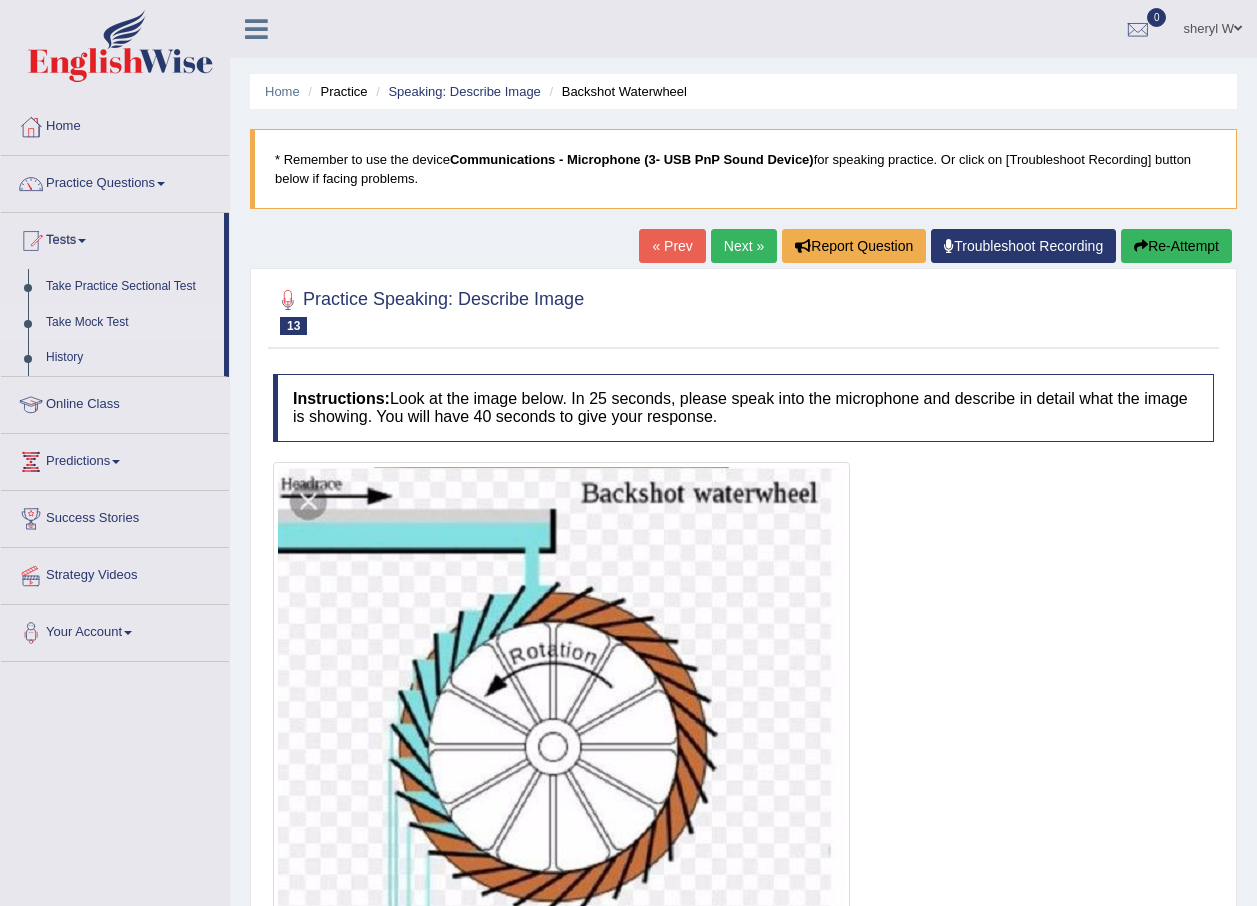 click on "Take Mock Test" at bounding box center (130, 323) 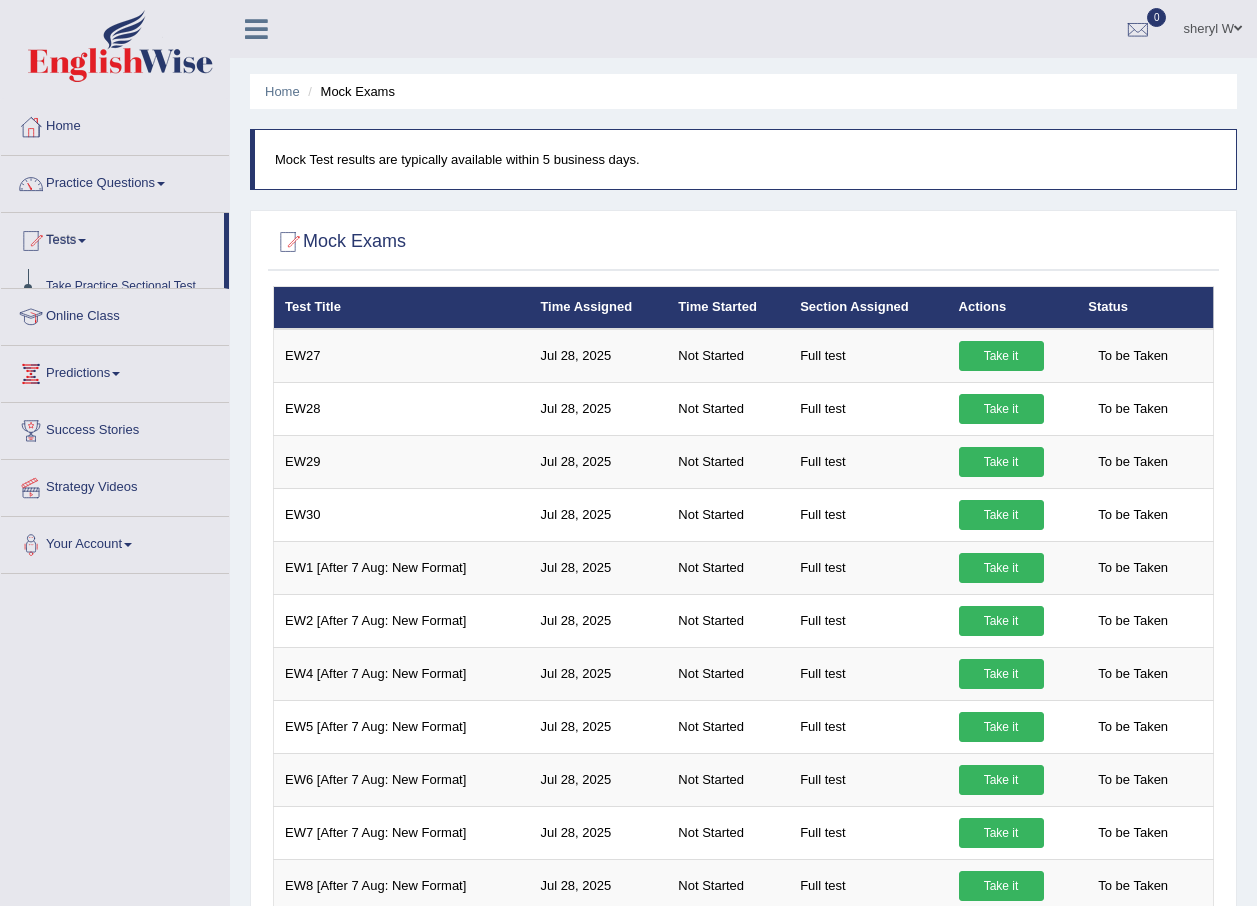 scroll, scrollTop: 0, scrollLeft: 0, axis: both 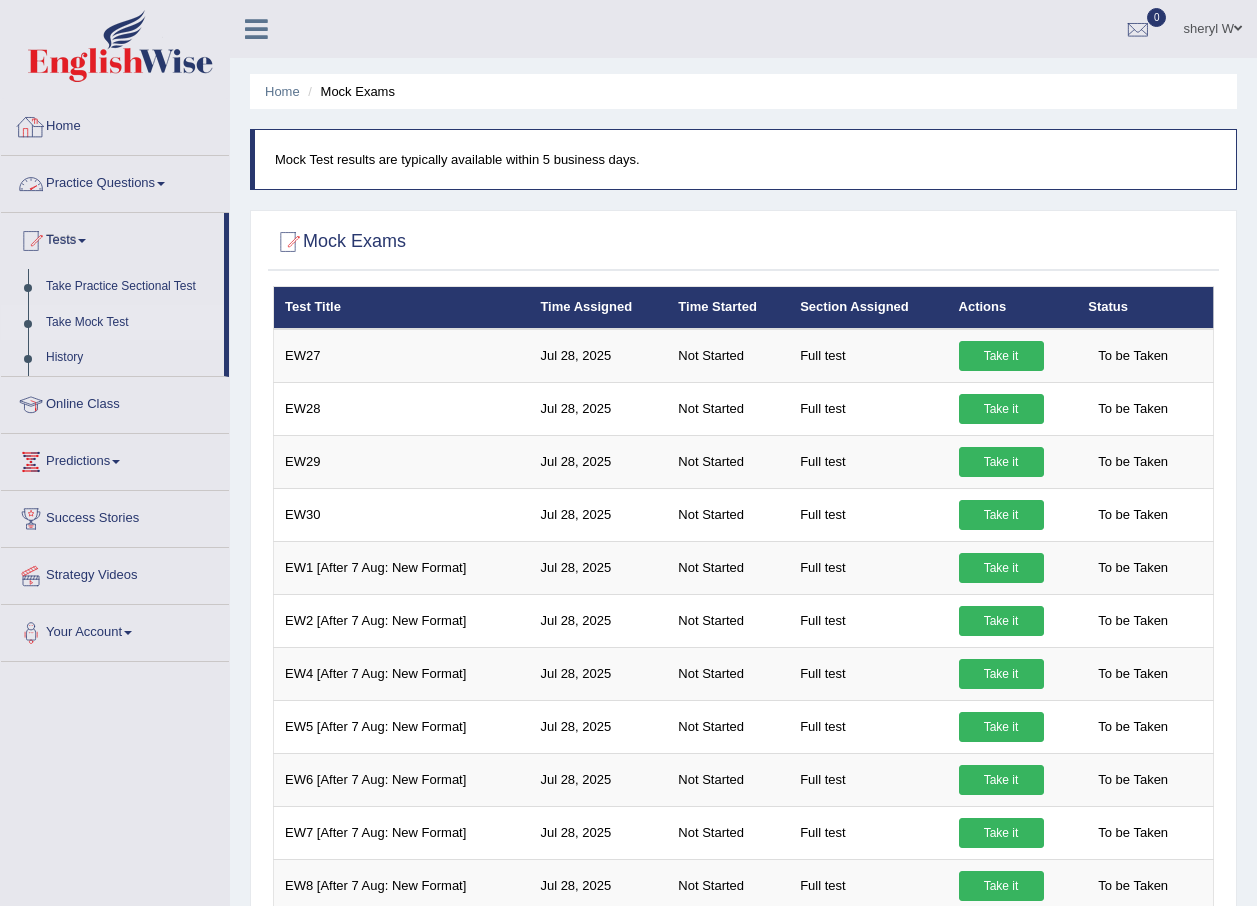 click on "Home" at bounding box center (115, 124) 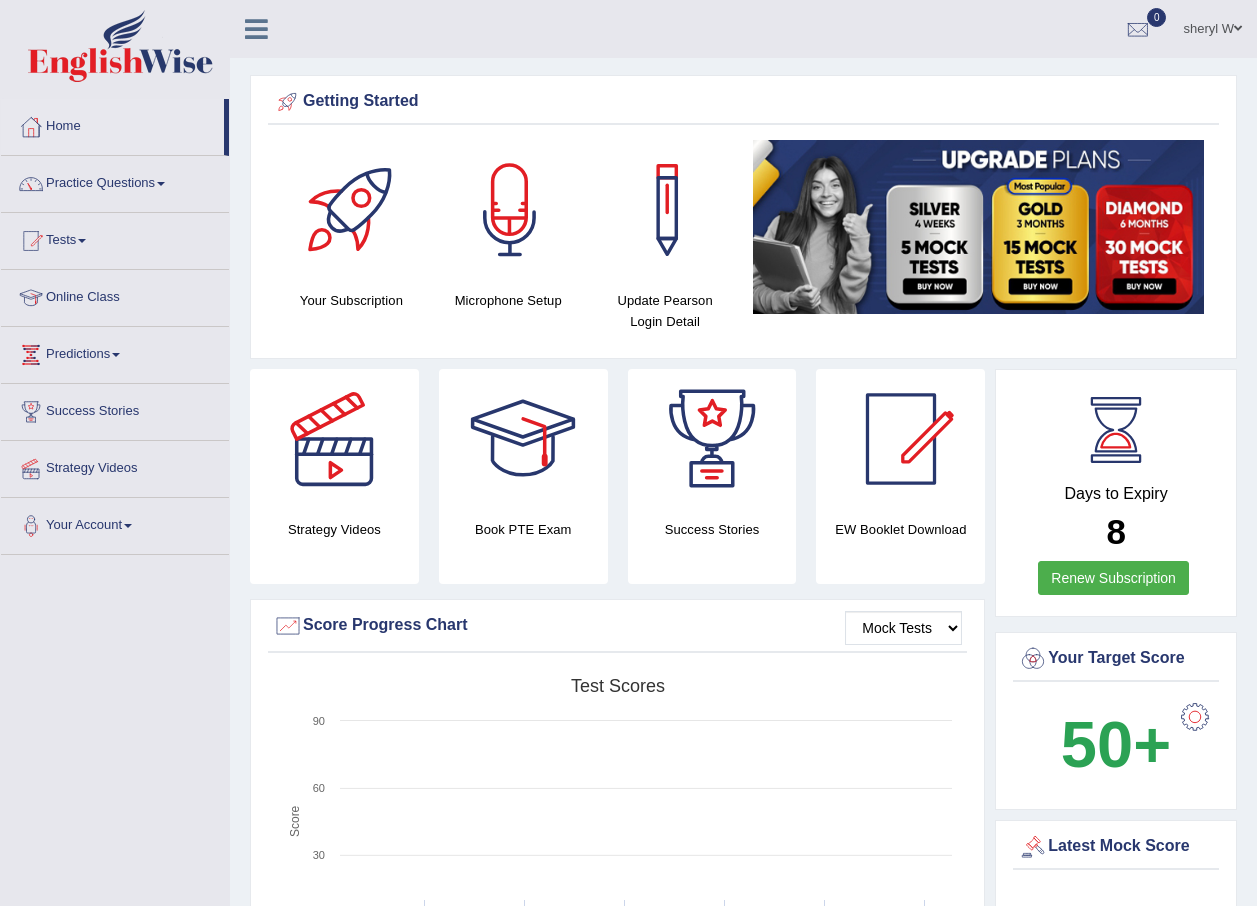 scroll, scrollTop: 0, scrollLeft: 0, axis: both 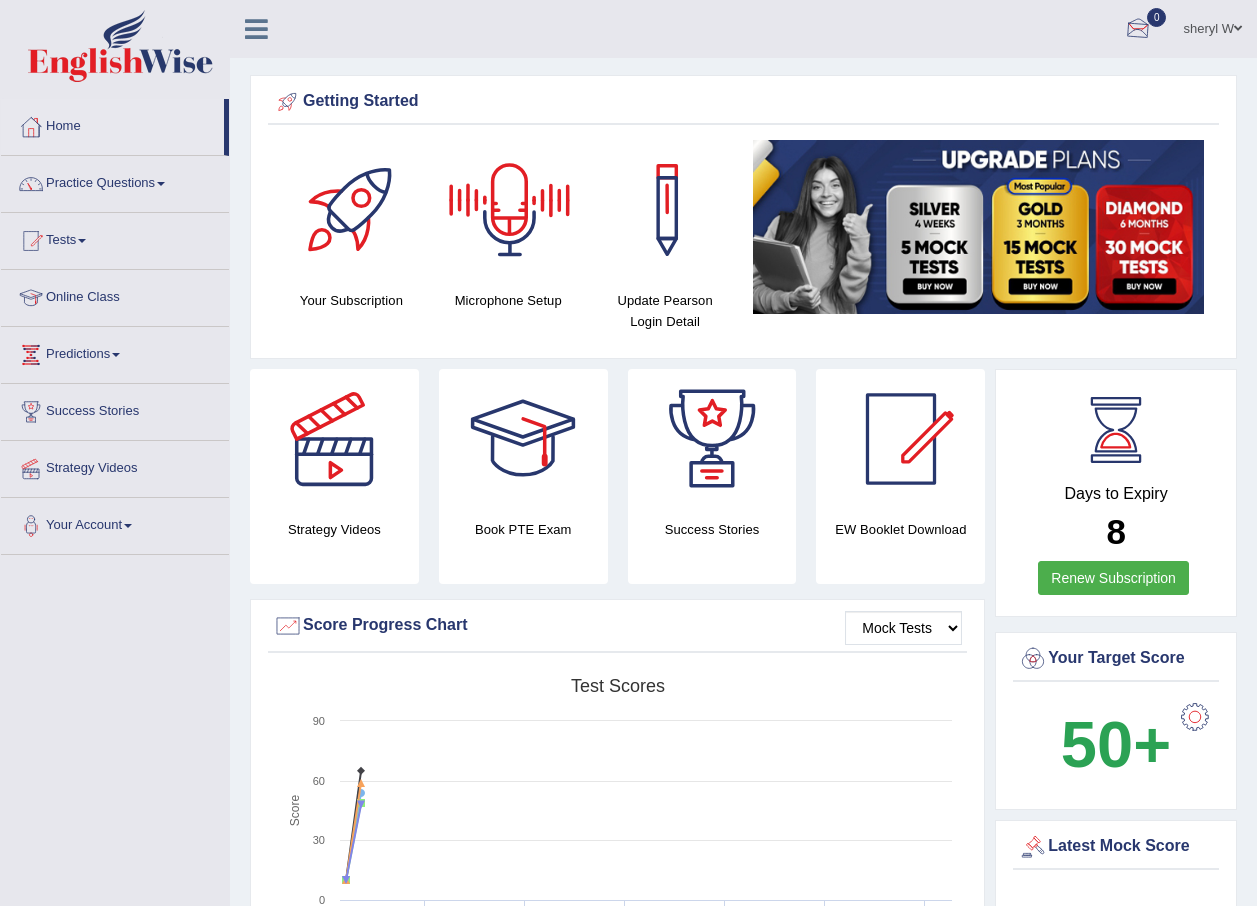 click on "sheryl W" at bounding box center [1212, 26] 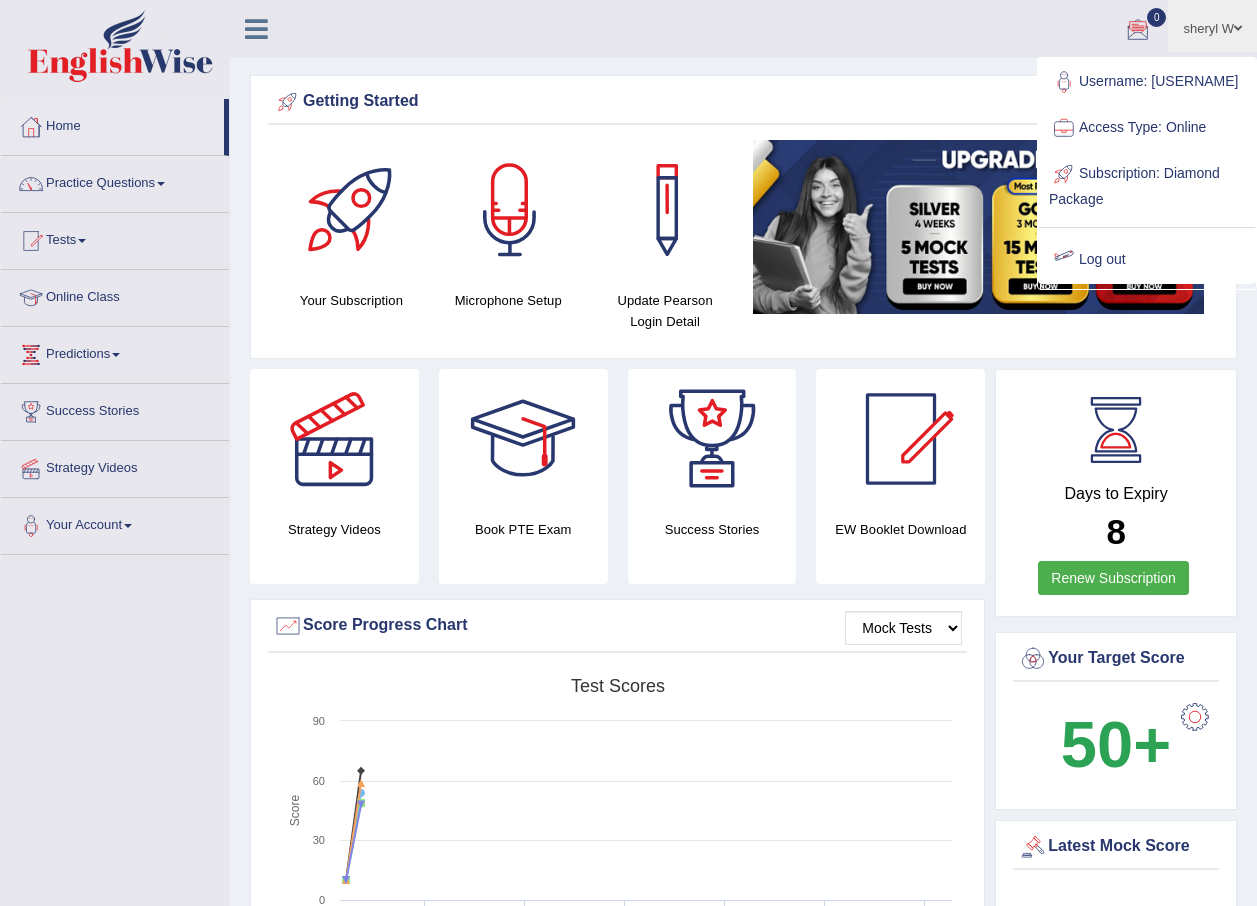 click on "Log out" at bounding box center [1147, 260] 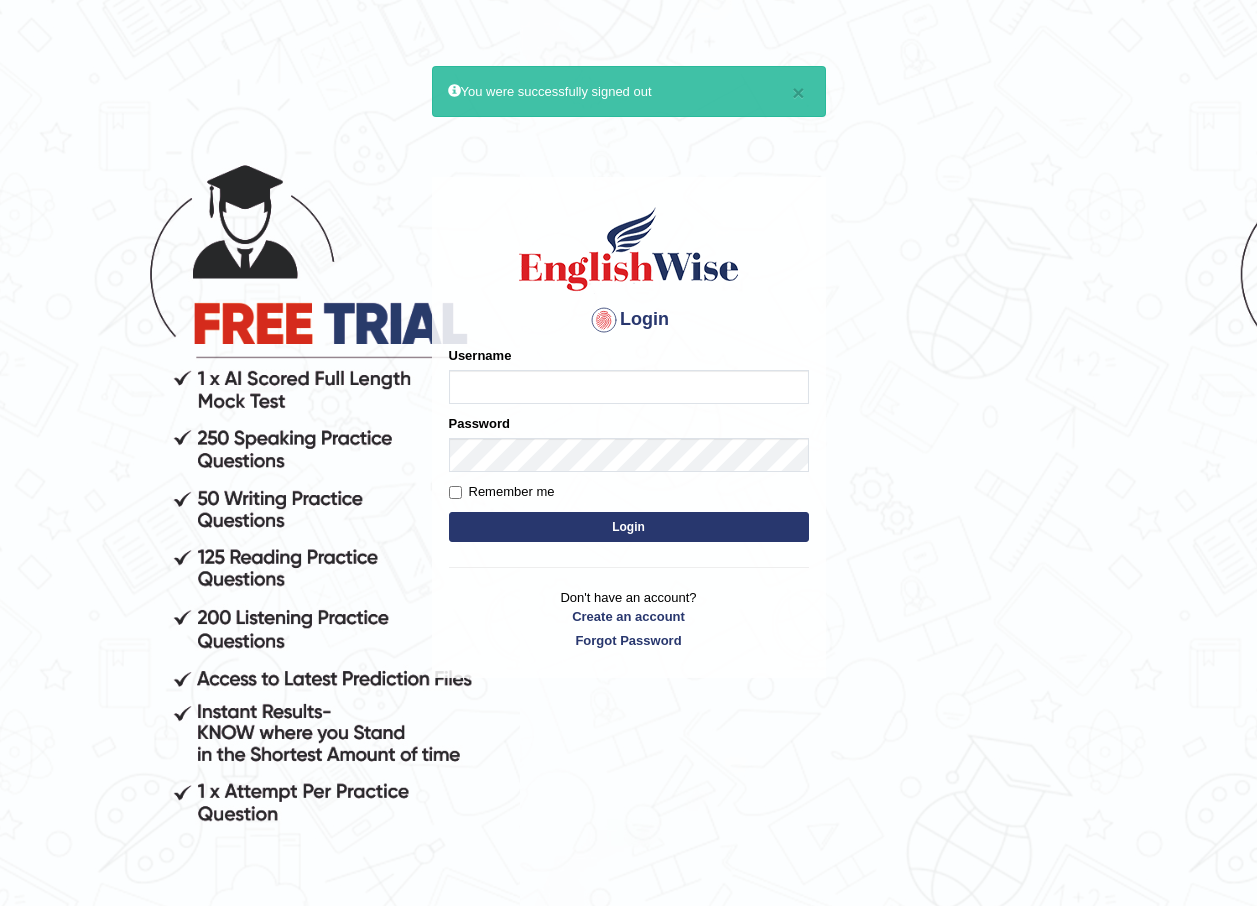 scroll, scrollTop: 0, scrollLeft: 0, axis: both 